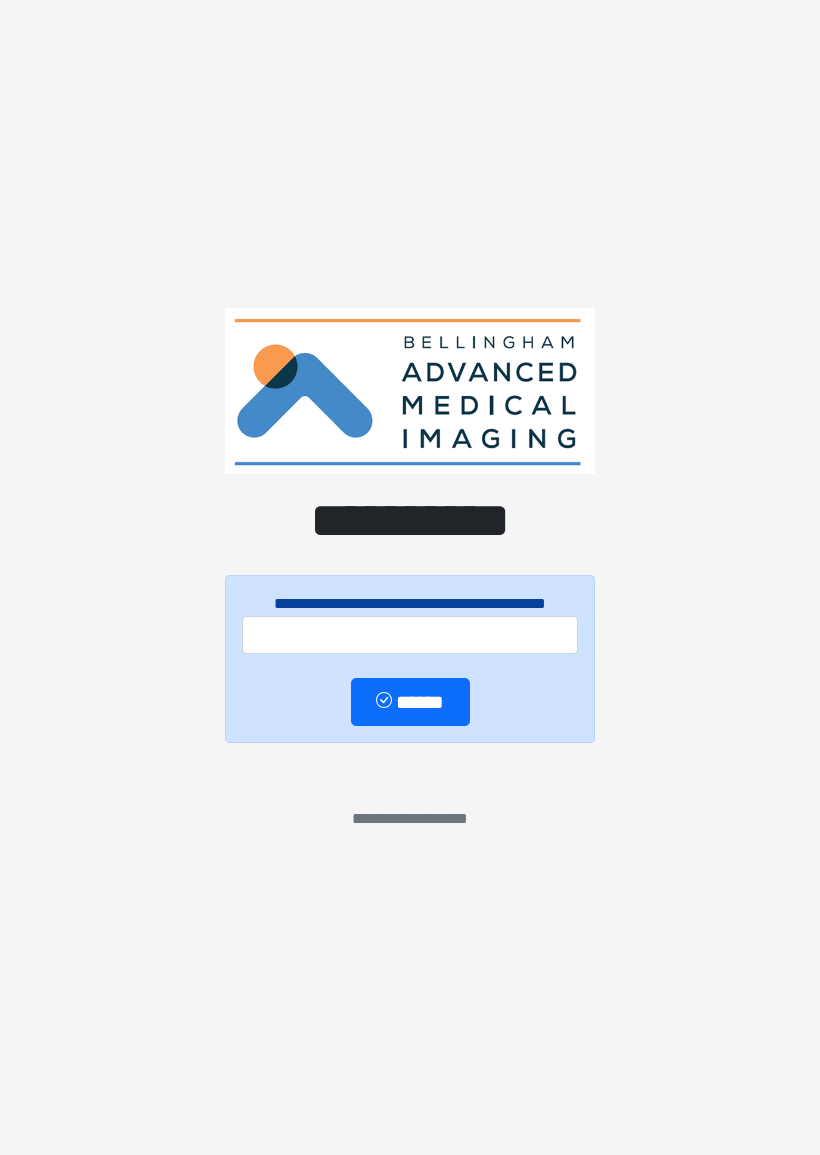 scroll, scrollTop: 0, scrollLeft: 0, axis: both 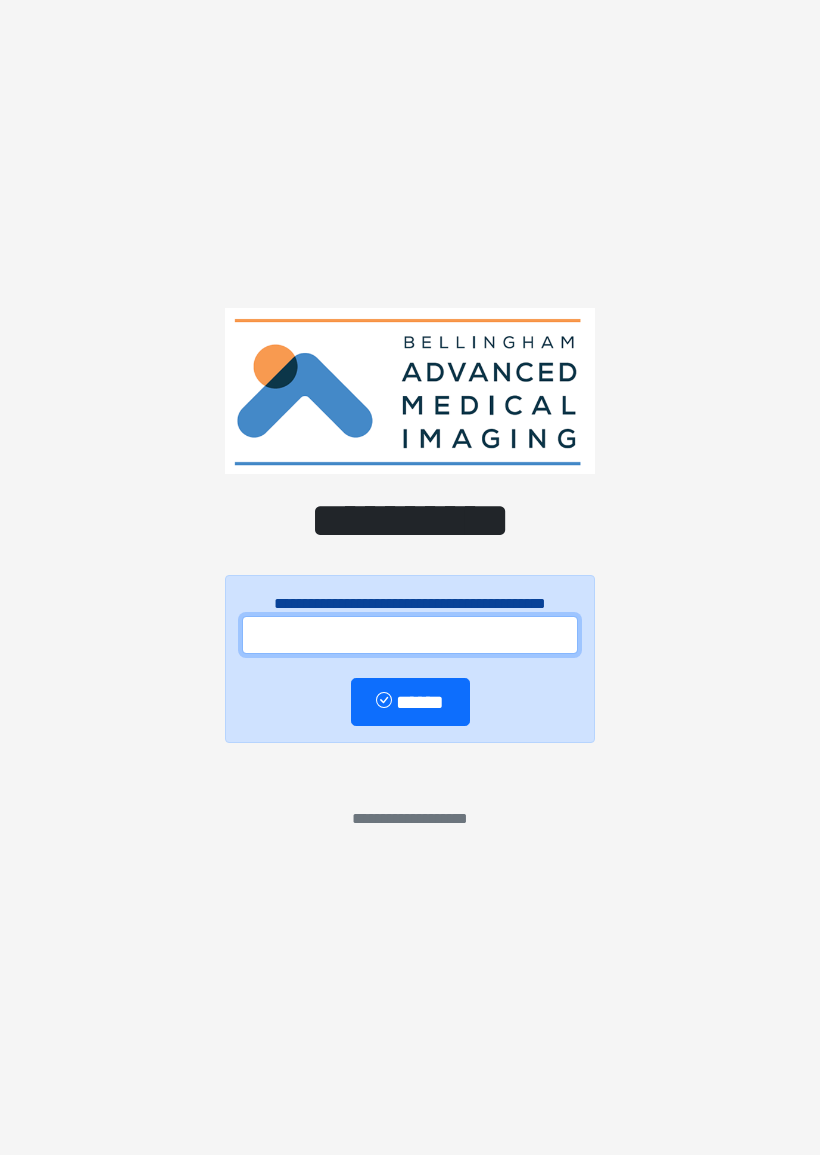 click at bounding box center [410, 635] 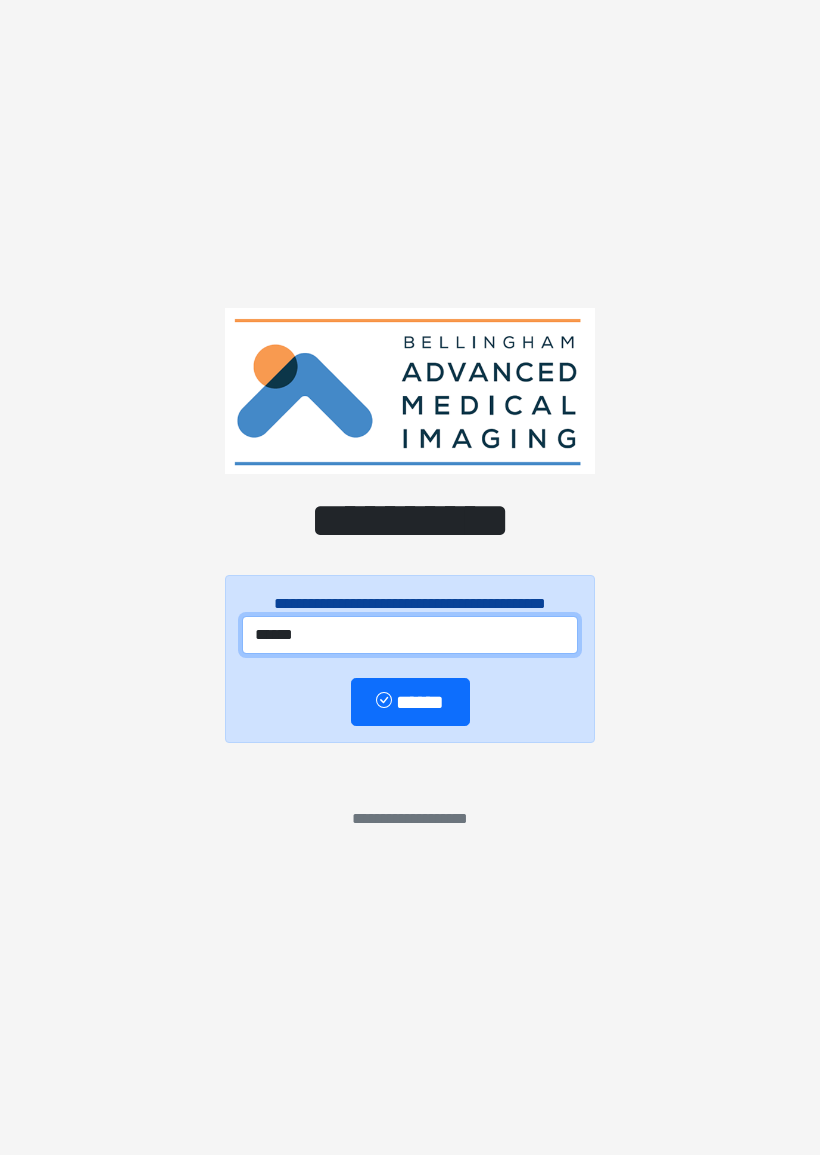 type on "******" 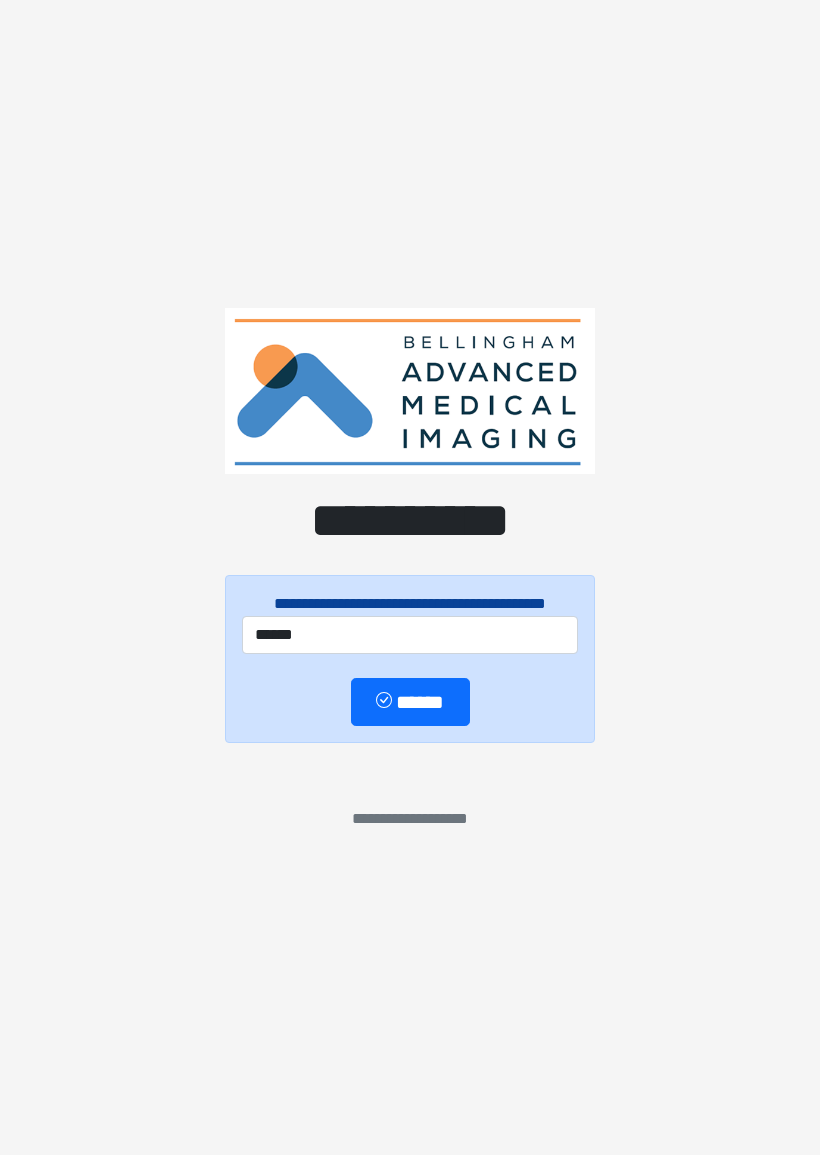 click on "******" at bounding box center (410, 702) 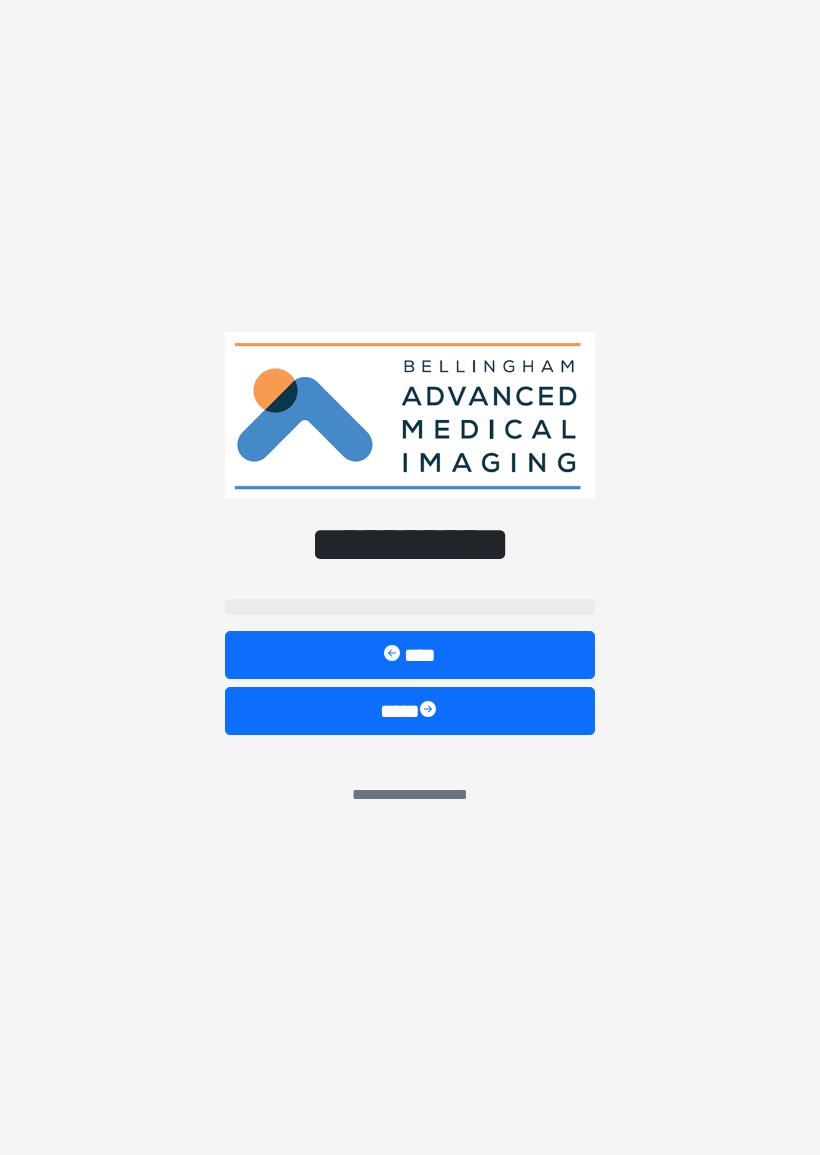 select on "*******" 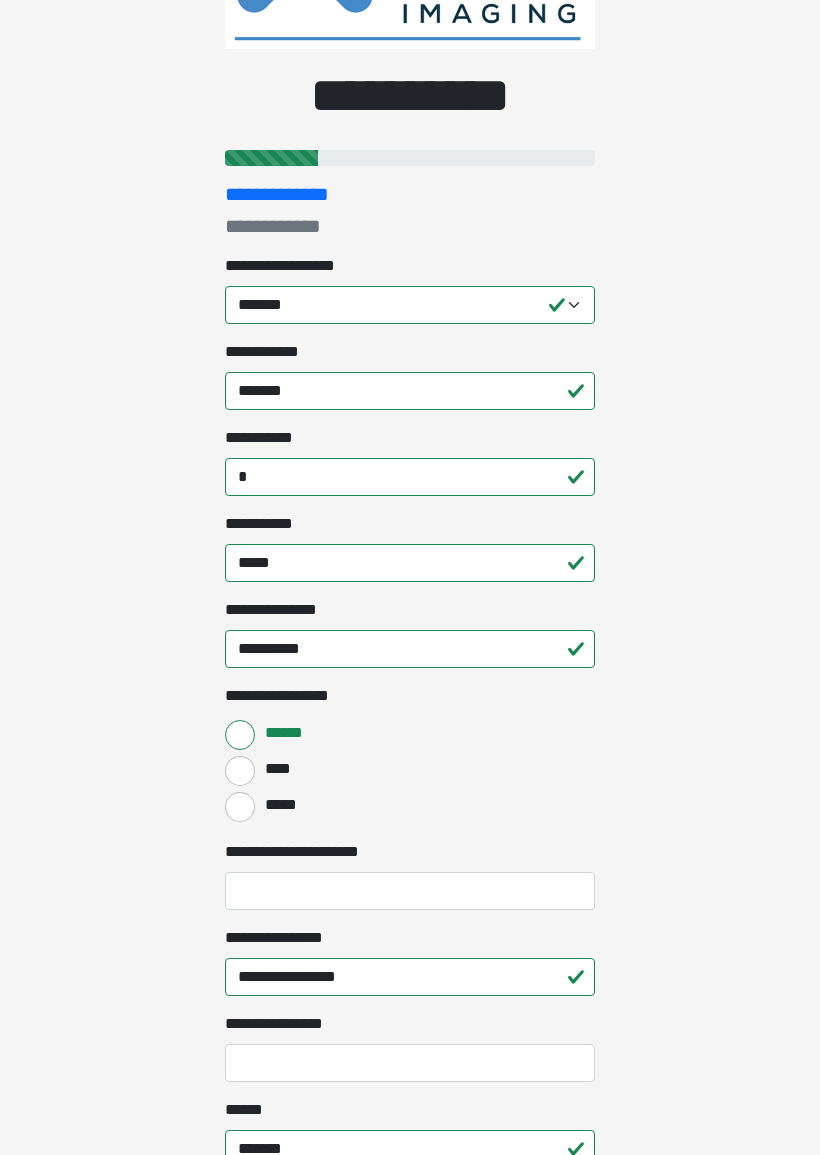 scroll, scrollTop: 190, scrollLeft: 0, axis: vertical 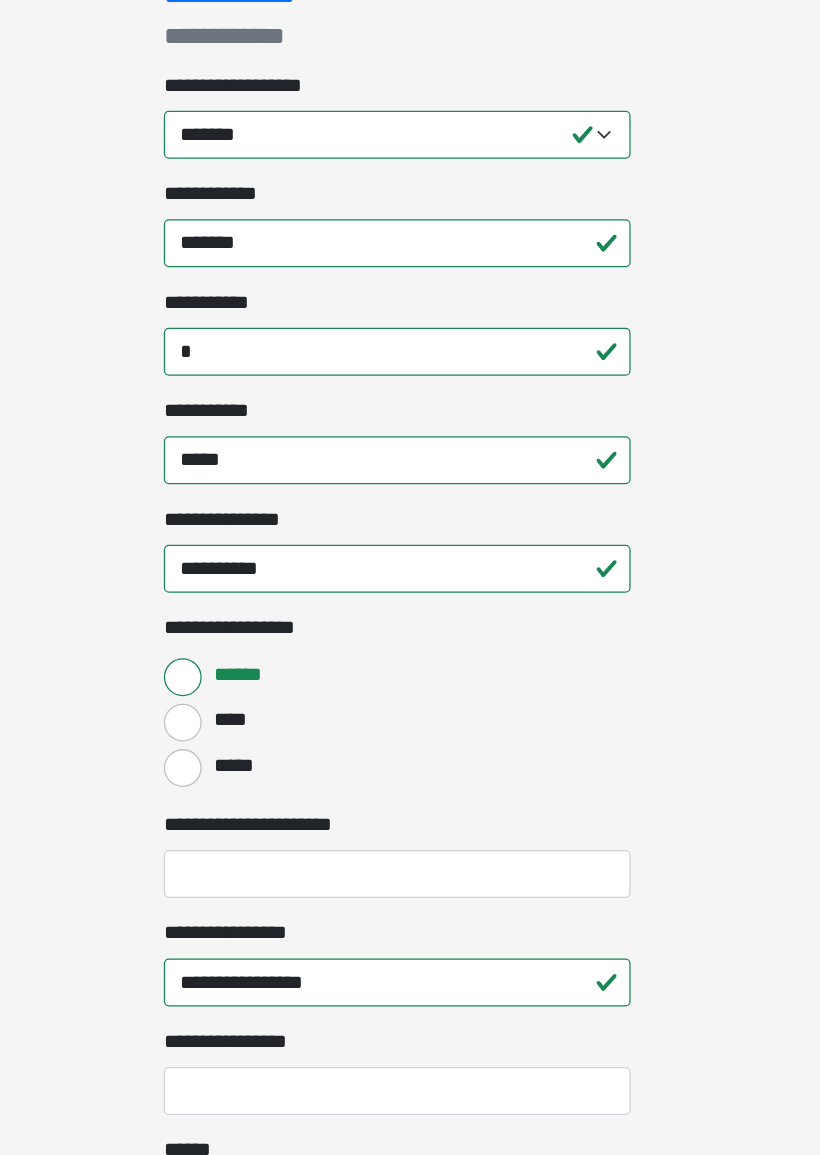 click on "**********" at bounding box center (410, 208) 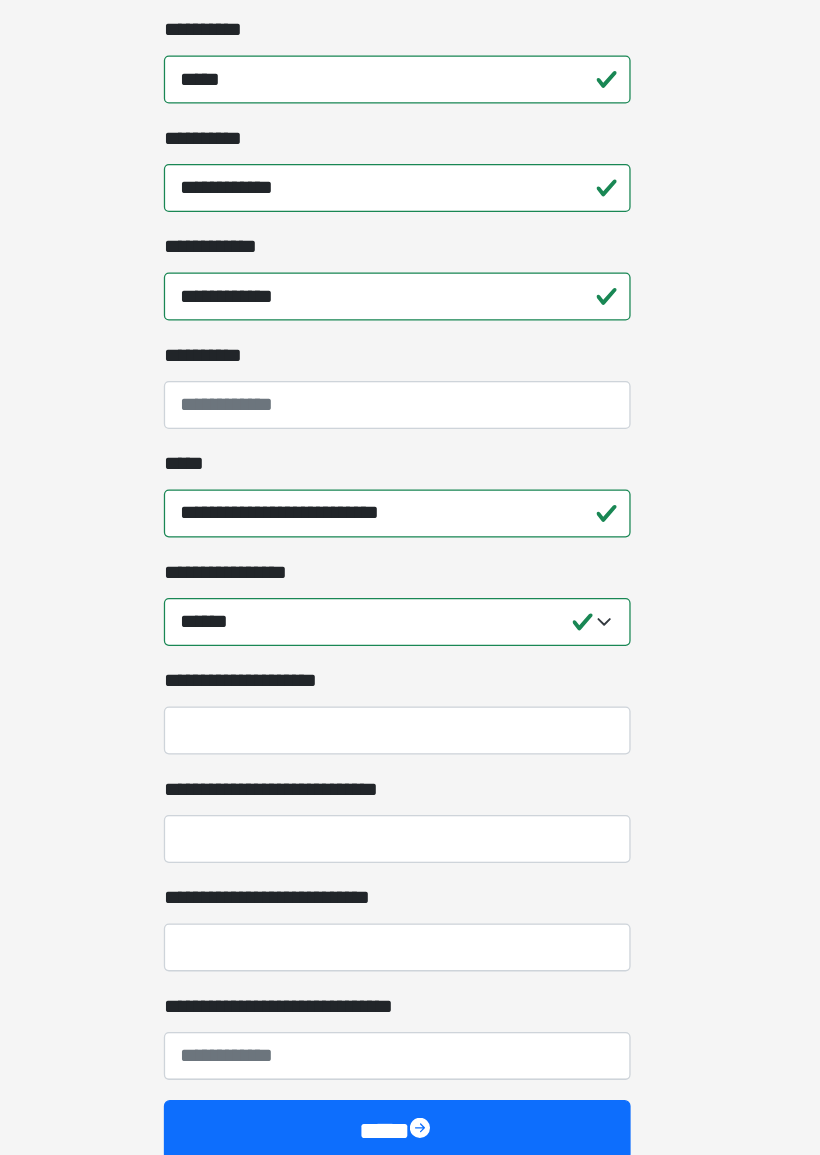 scroll, scrollTop: 1217, scrollLeft: 0, axis: vertical 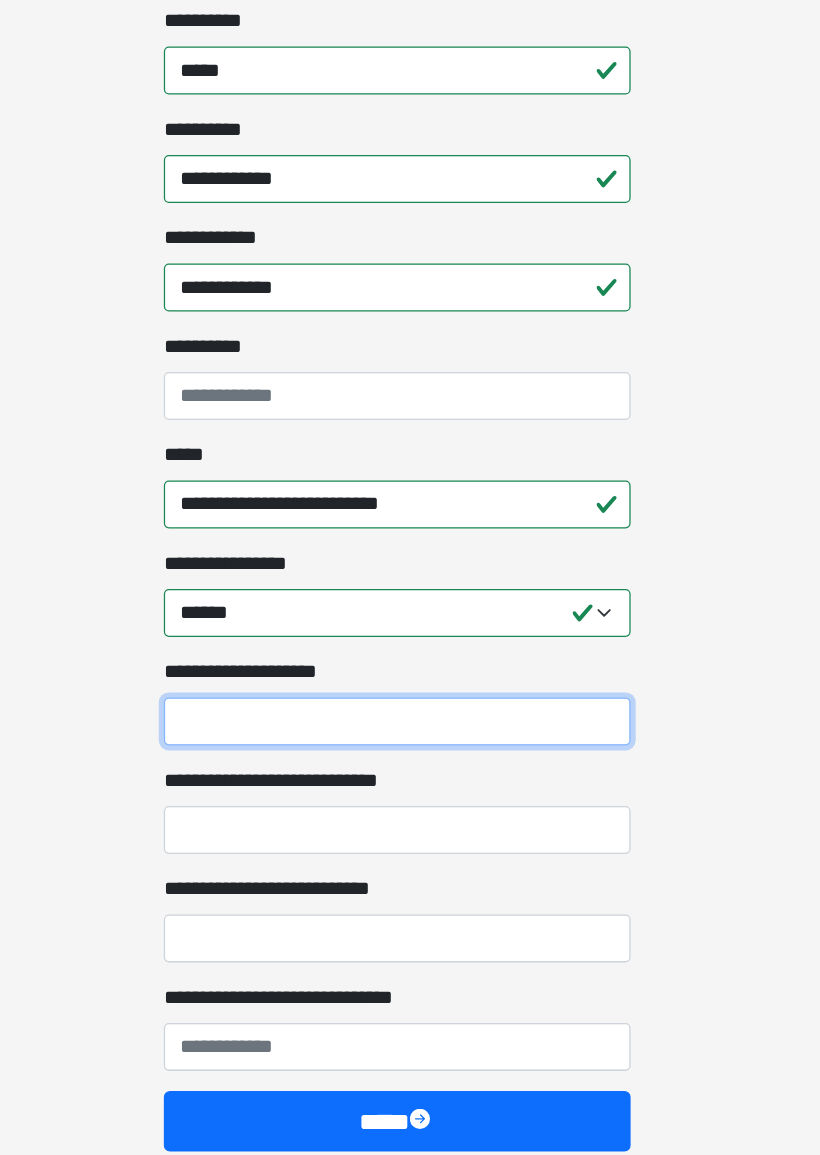 click on "**********" at bounding box center (410, 792) 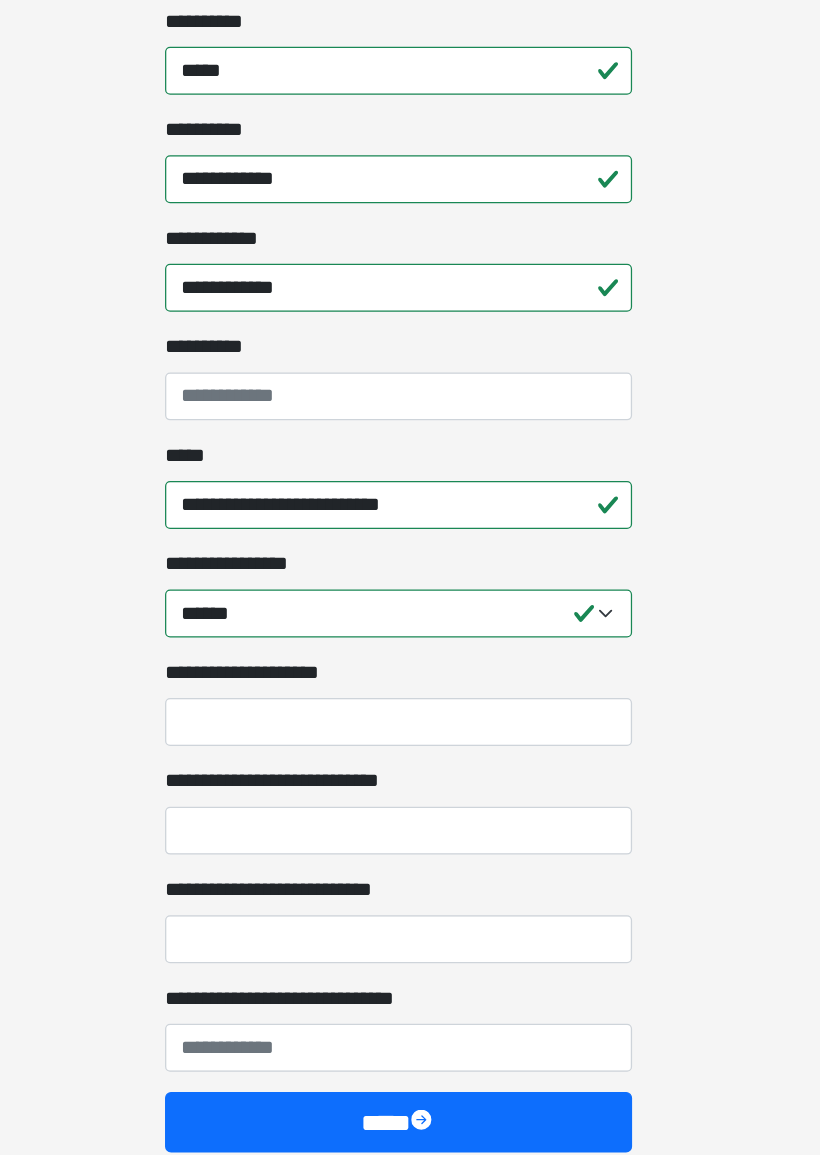 click on "**********" at bounding box center (410, -640) 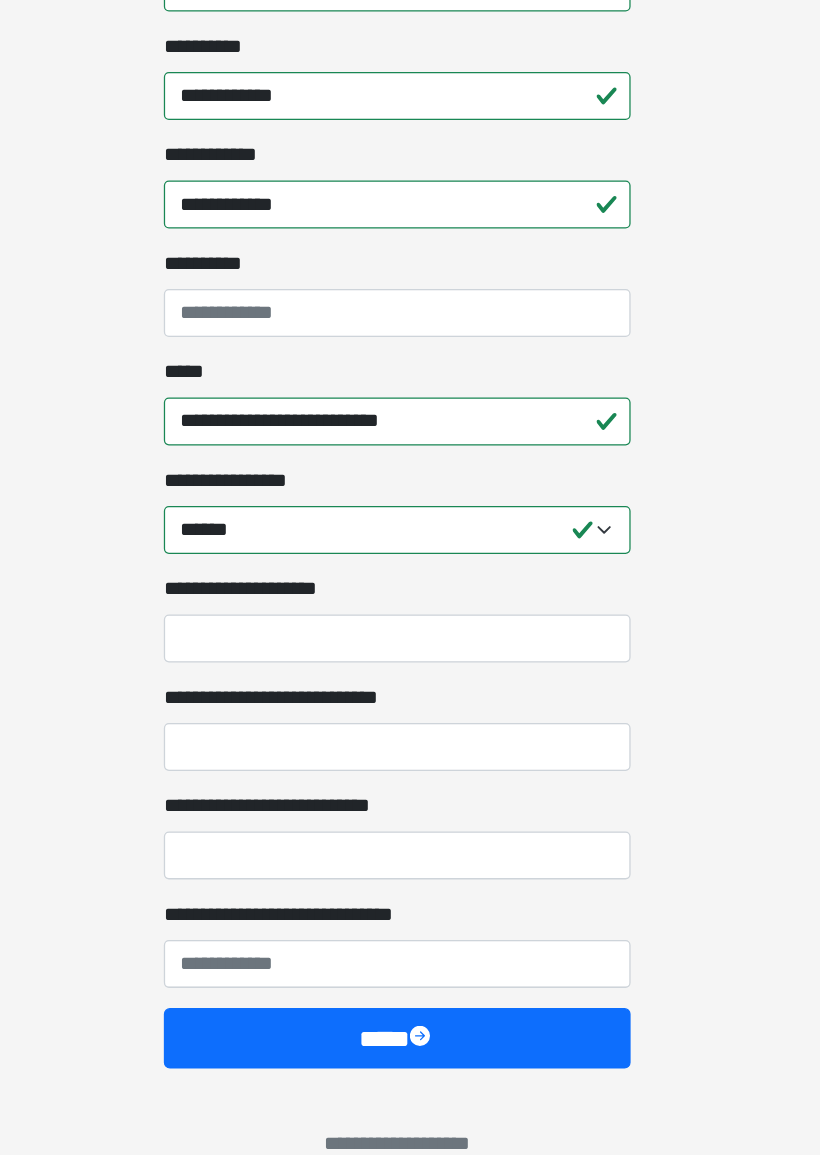 scroll, scrollTop: 1297, scrollLeft: 0, axis: vertical 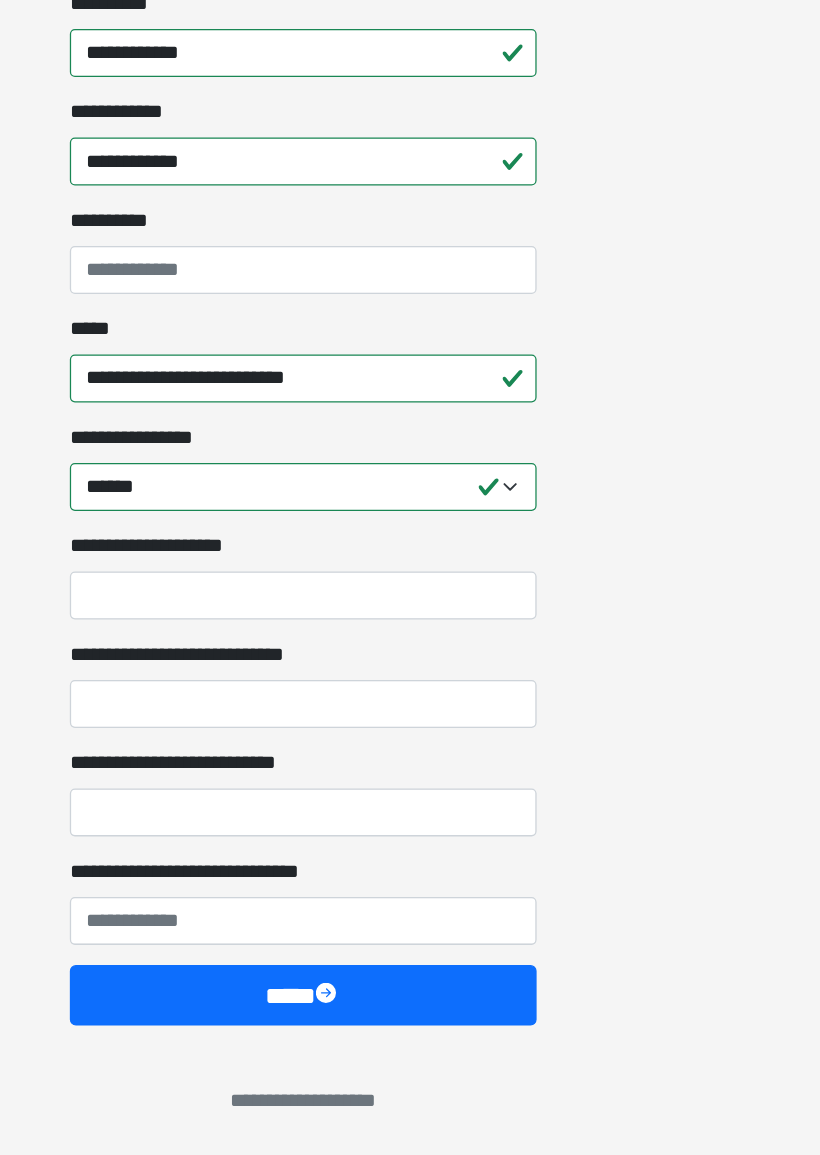 click at bounding box center [430, 1029] 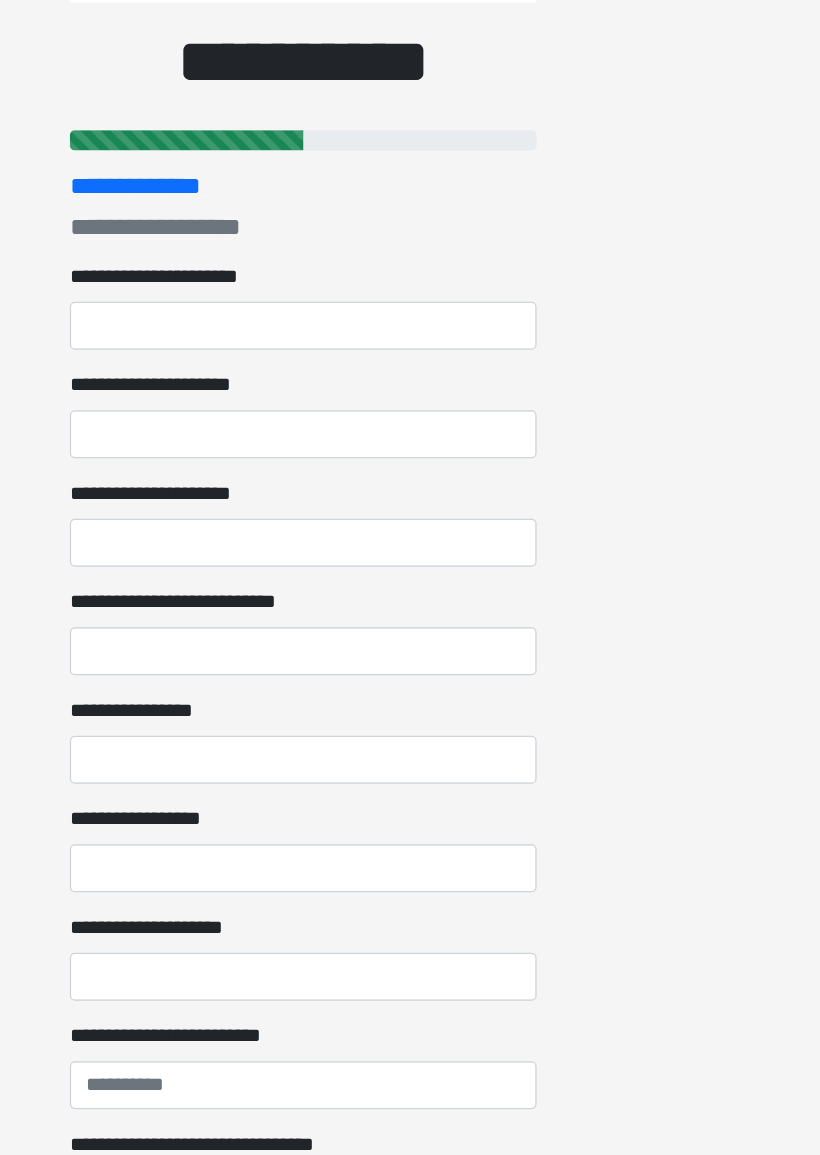 scroll, scrollTop: 218, scrollLeft: 0, axis: vertical 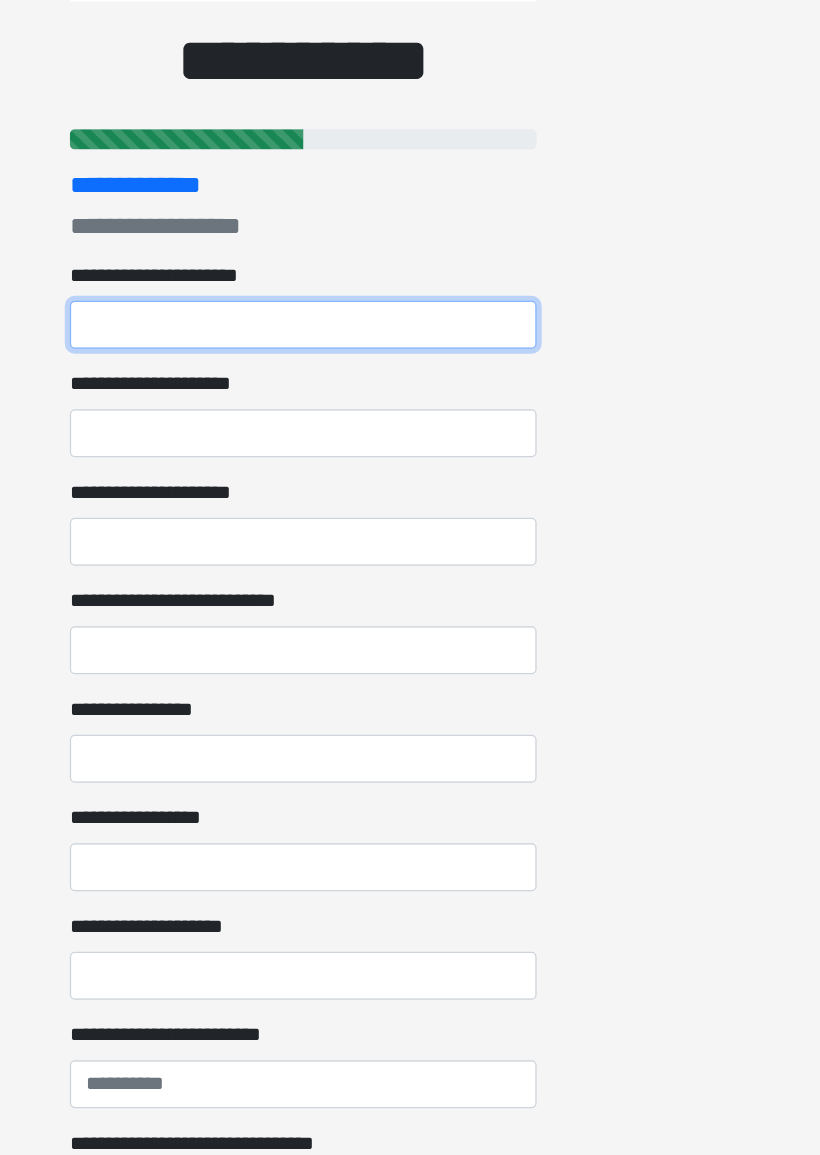 click on "**********" at bounding box center (410, 259) 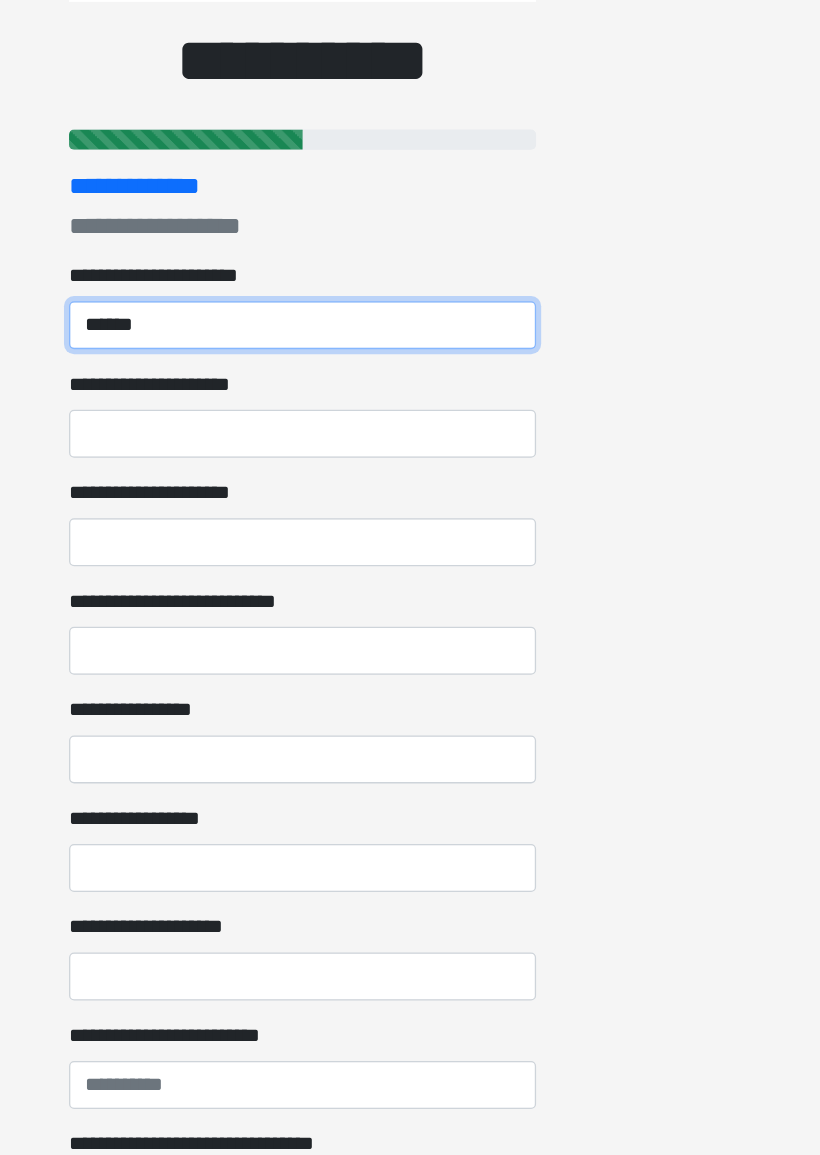 type on "******" 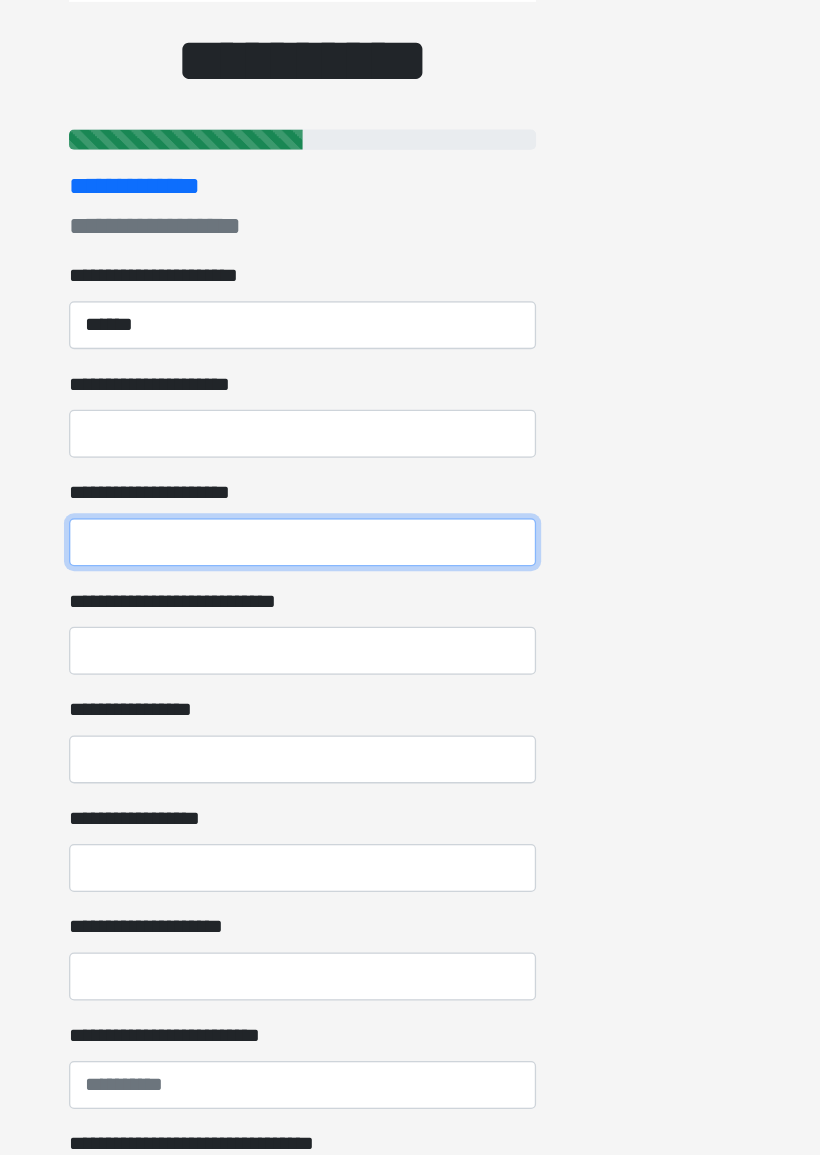 click on "**********" at bounding box center (410, 431) 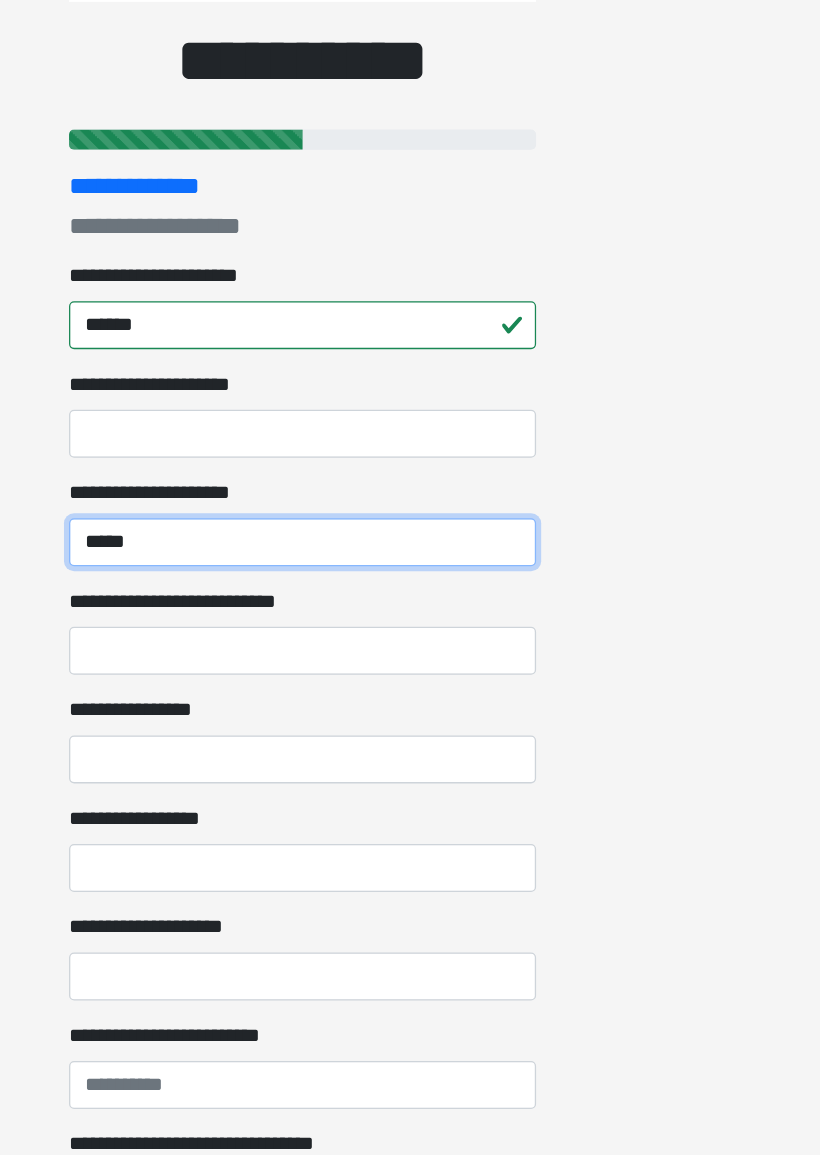 type on "*****" 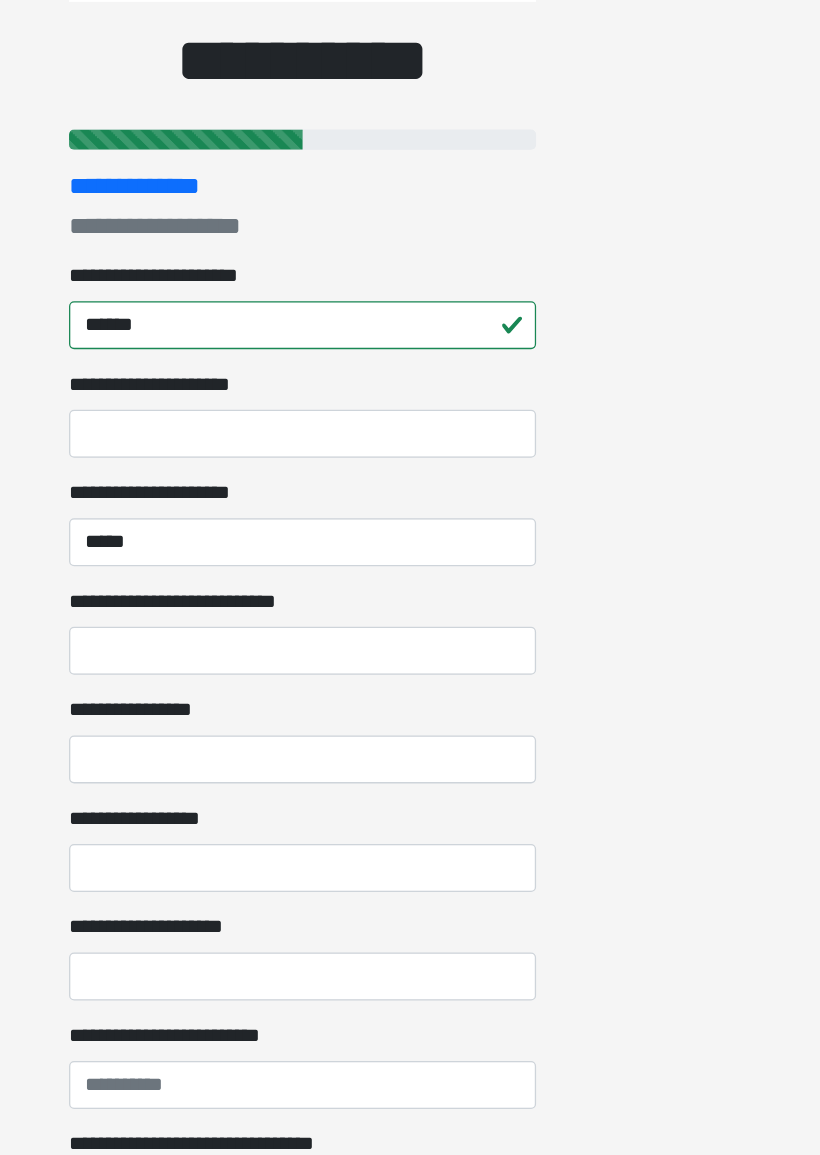 click on "**********" at bounding box center (410, 517) 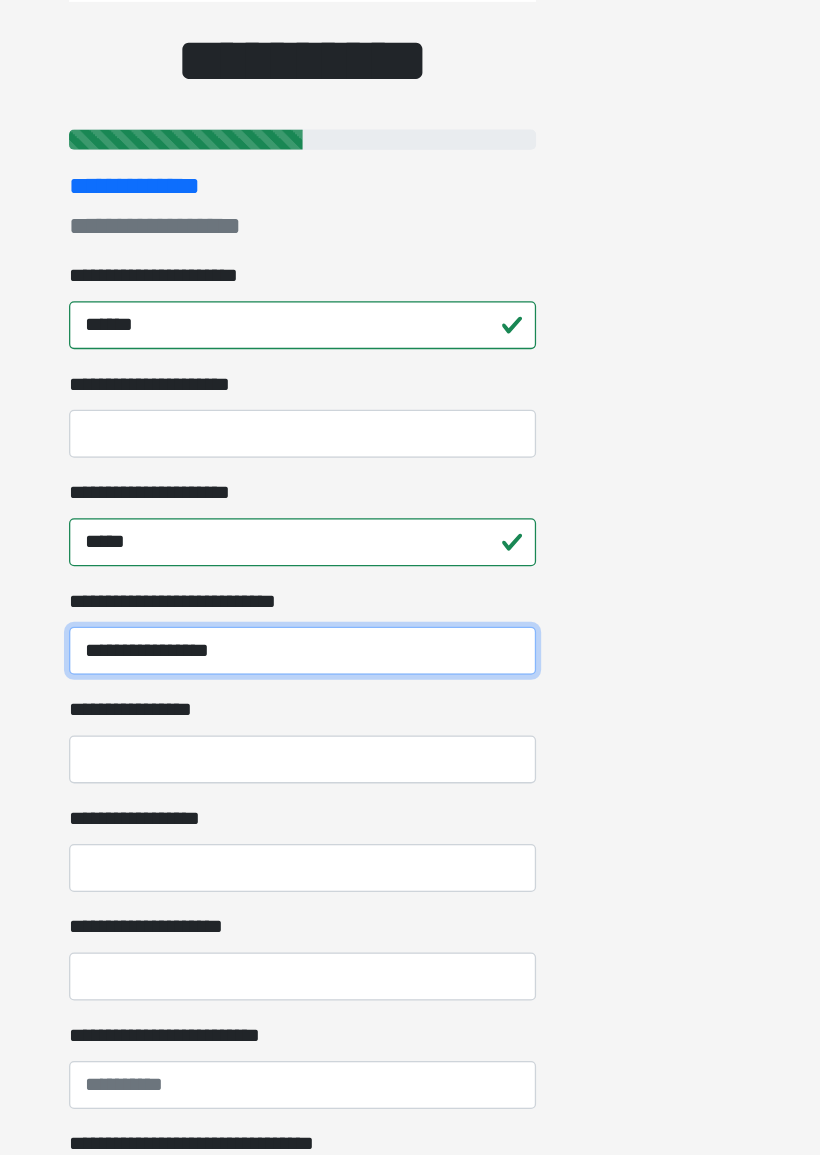 type on "**********" 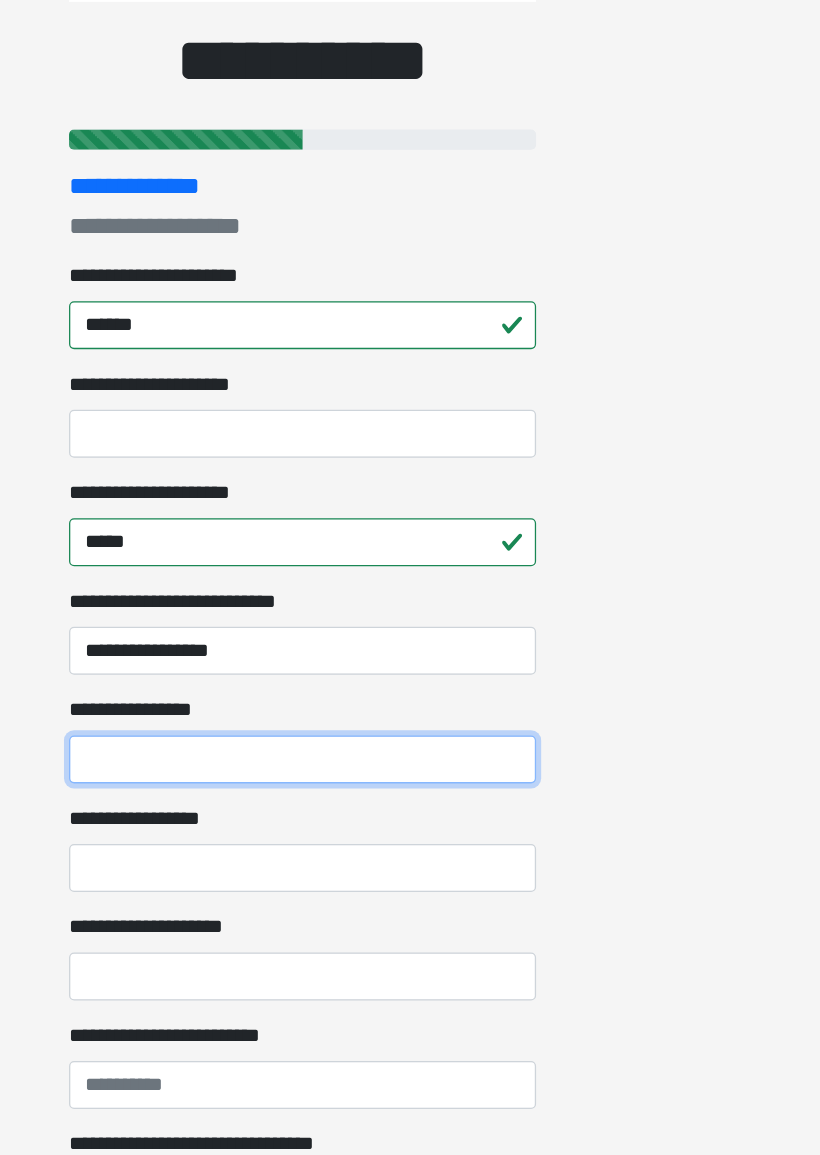 click on "**********" at bounding box center (410, 603) 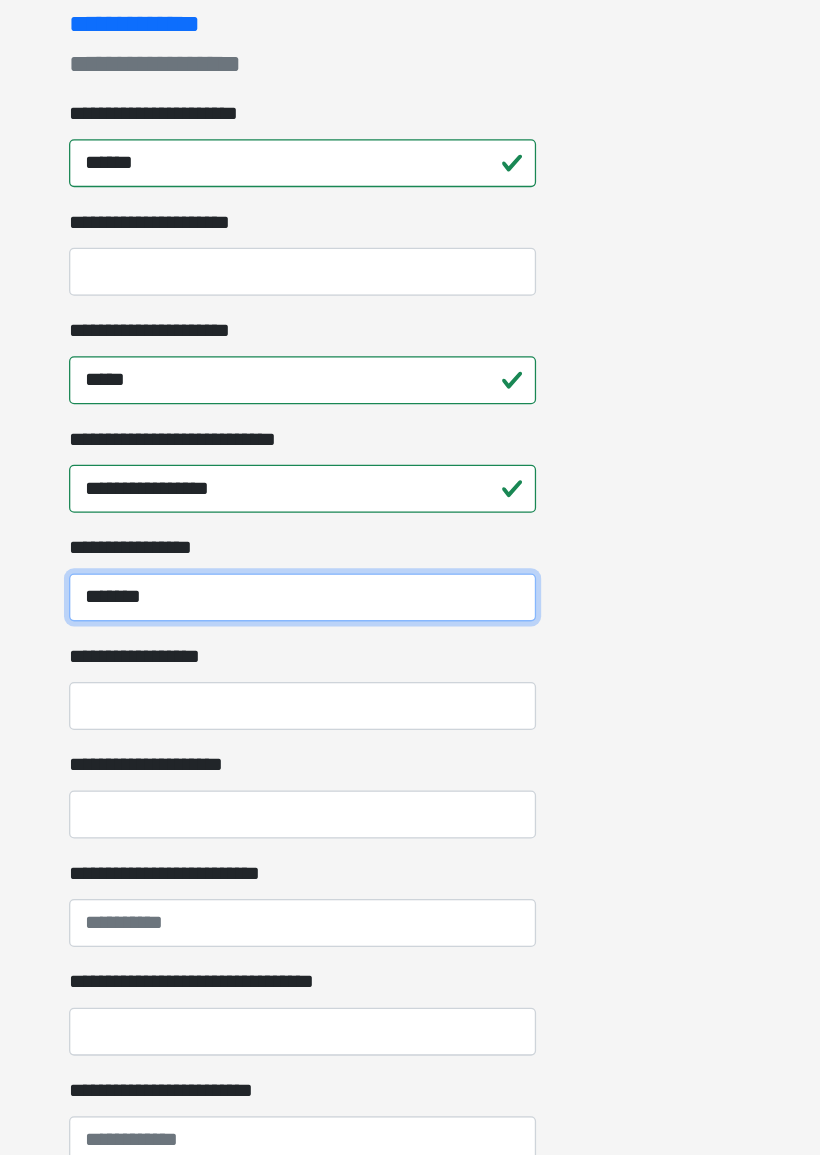 type on "*******" 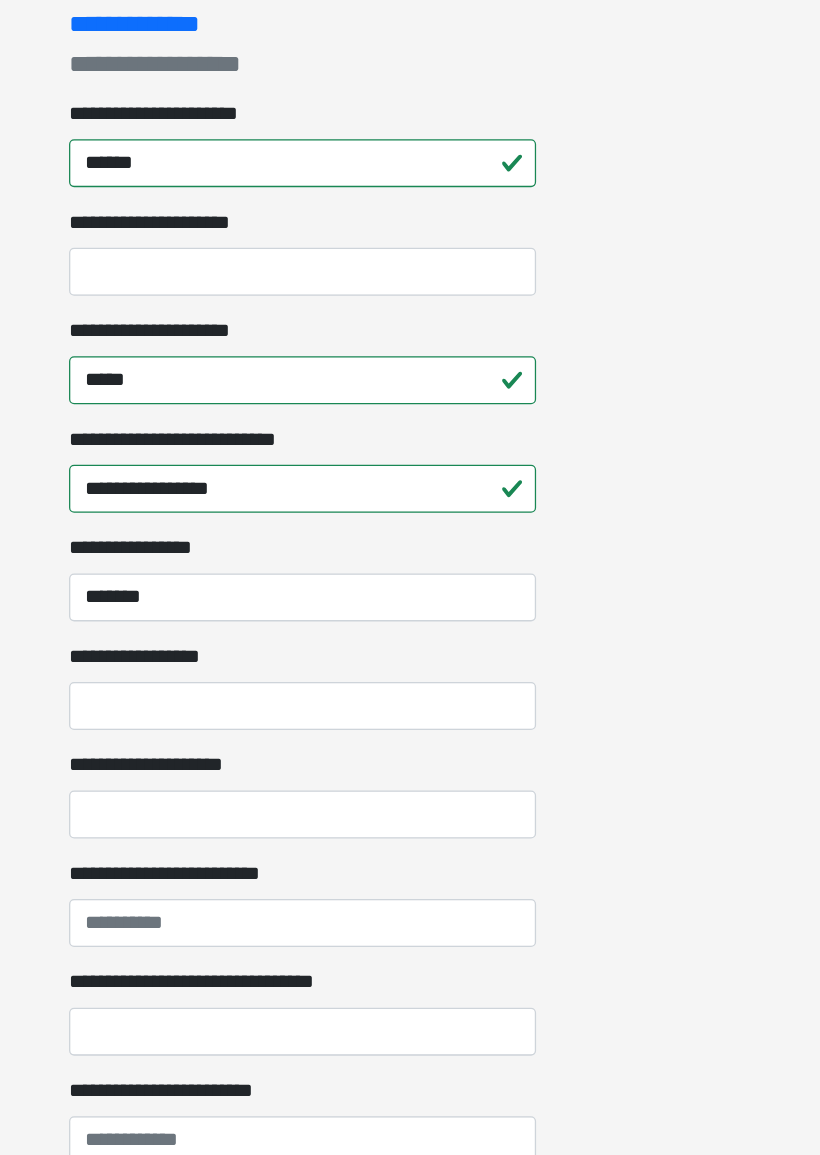 click on "**********" at bounding box center [410, 689] 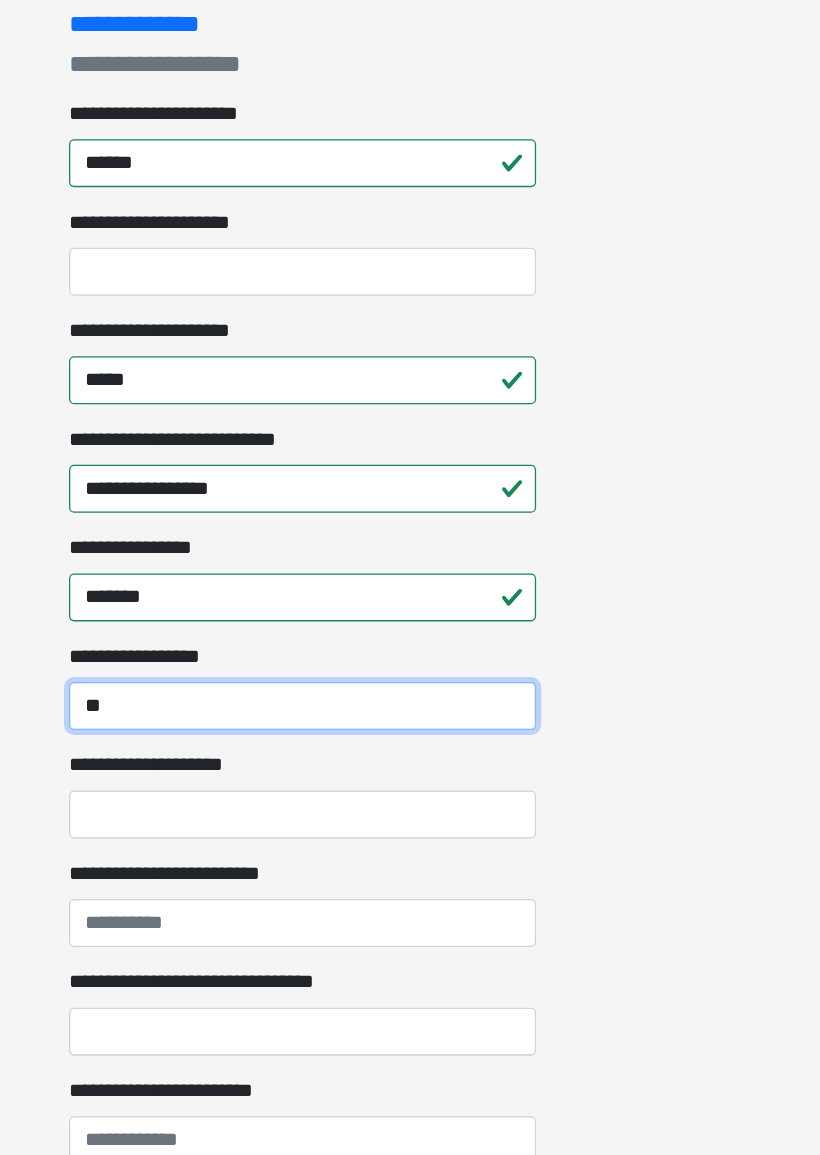 type on "**" 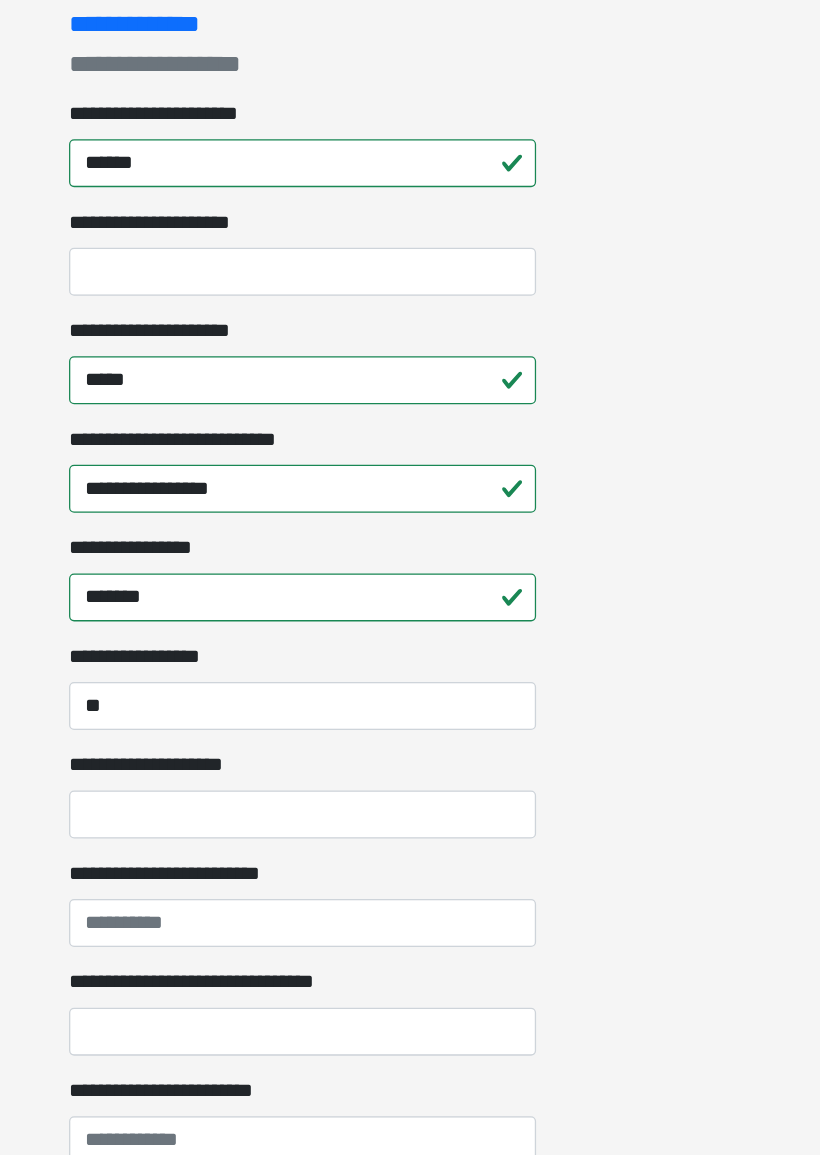 click on "**********" at bounding box center (410, 775) 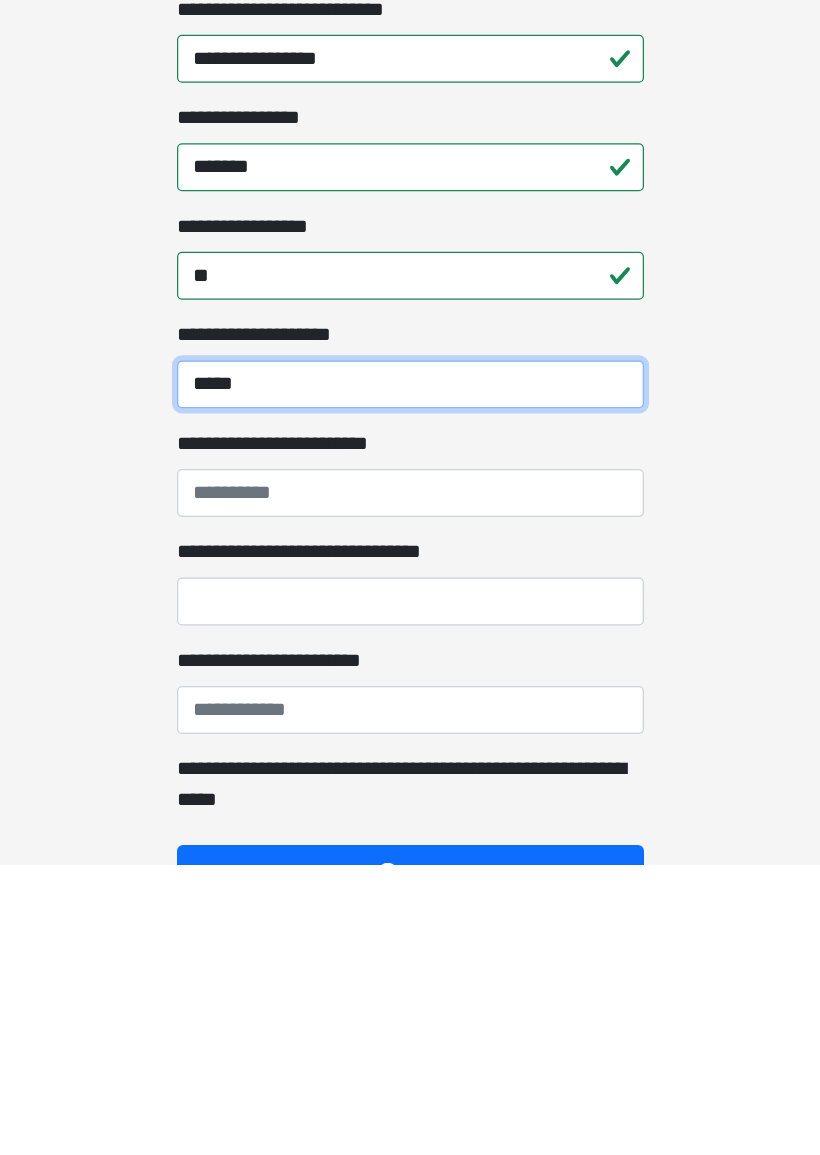type on "*****" 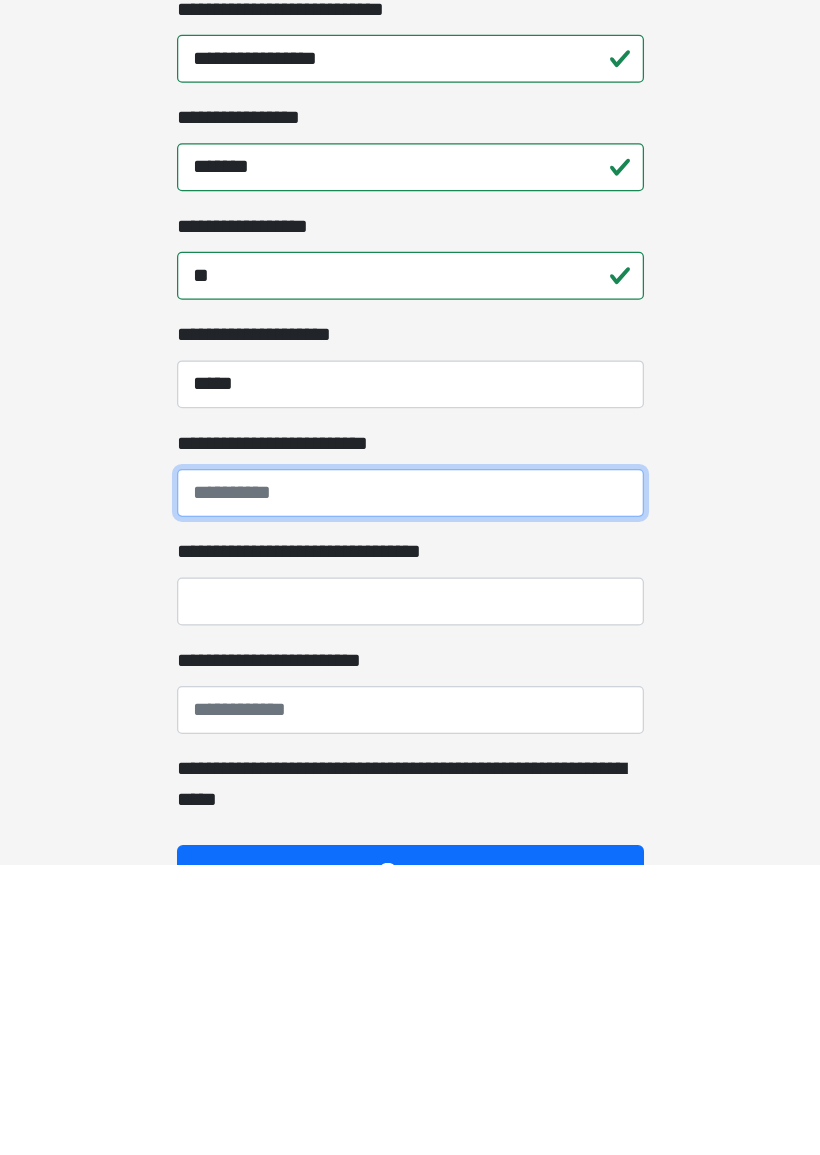 click on "**********" at bounding box center (410, 861) 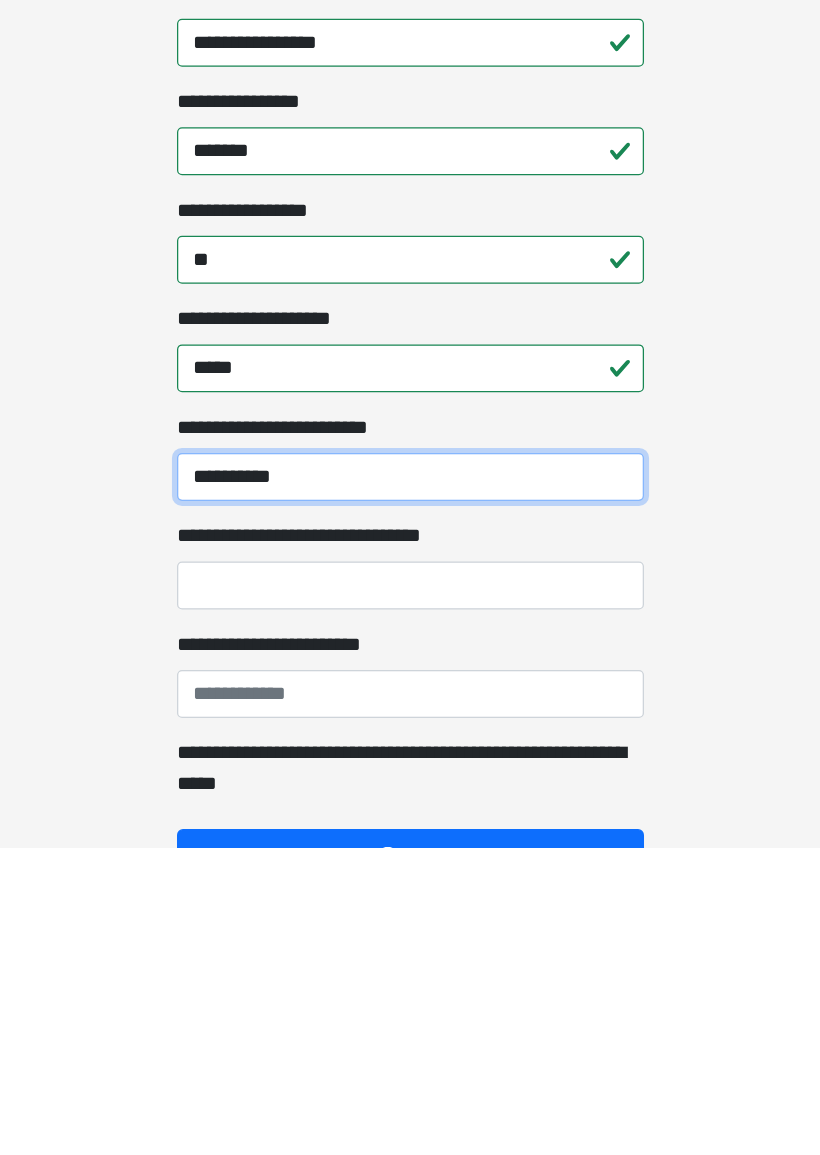 scroll, scrollTop: 288, scrollLeft: 0, axis: vertical 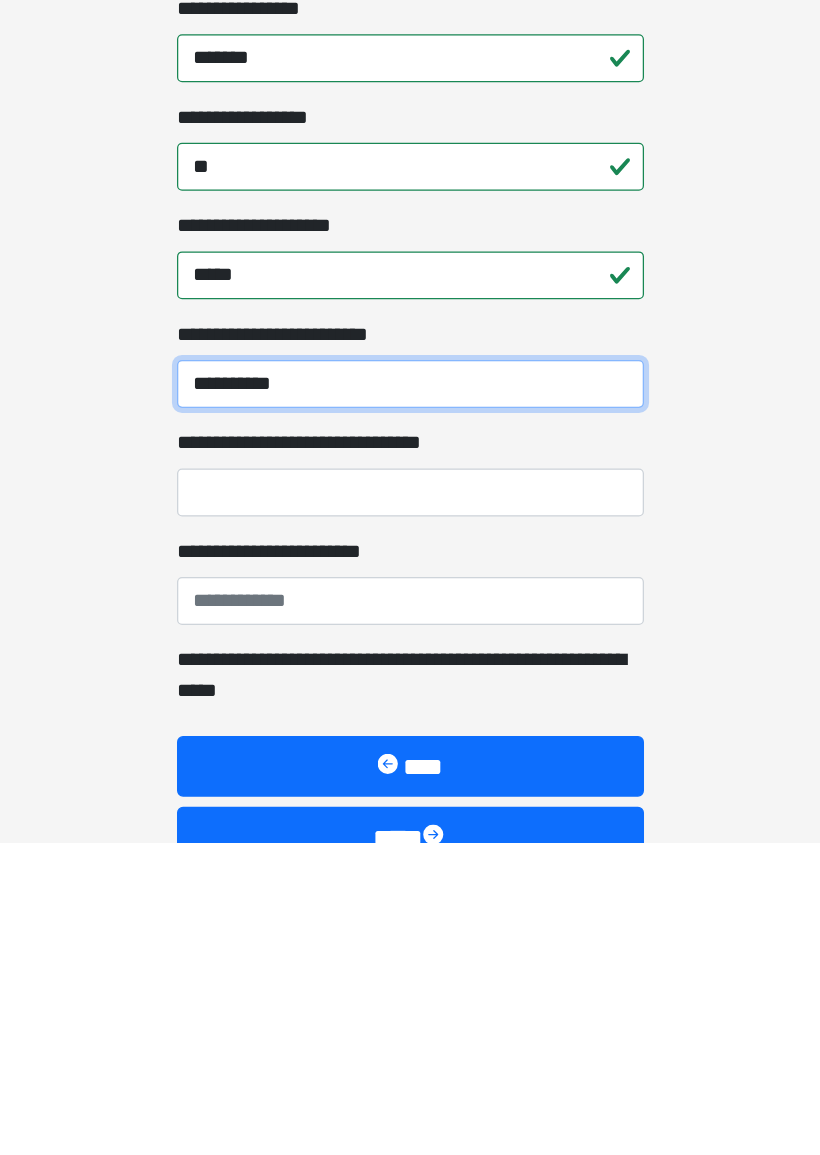 type on "**********" 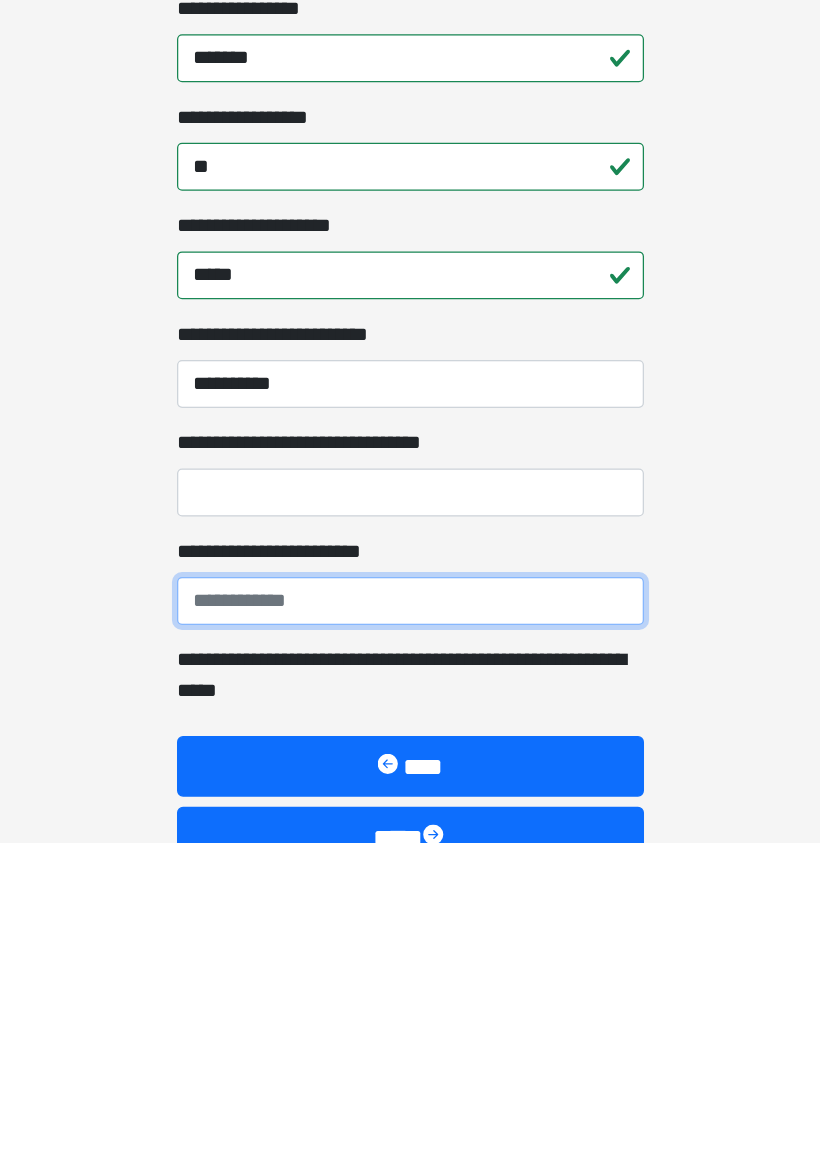 click on "**********" at bounding box center [410, 963] 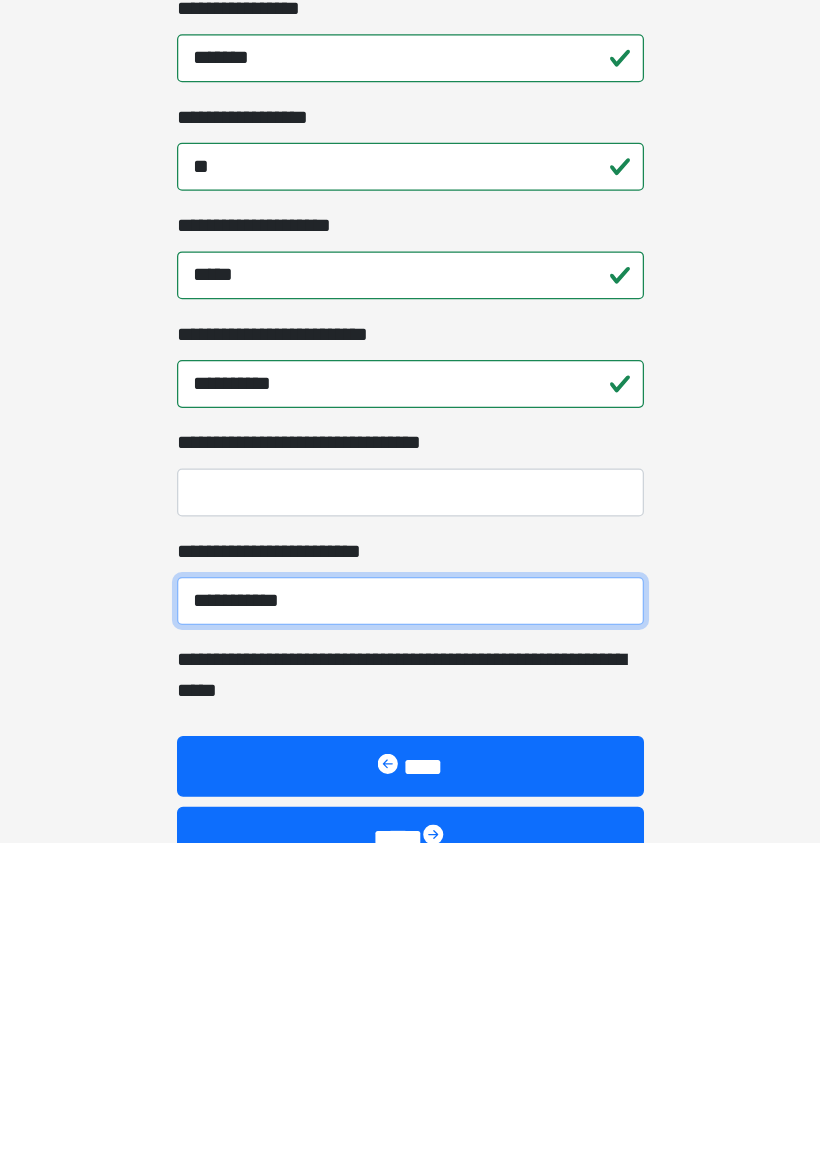 type on "**********" 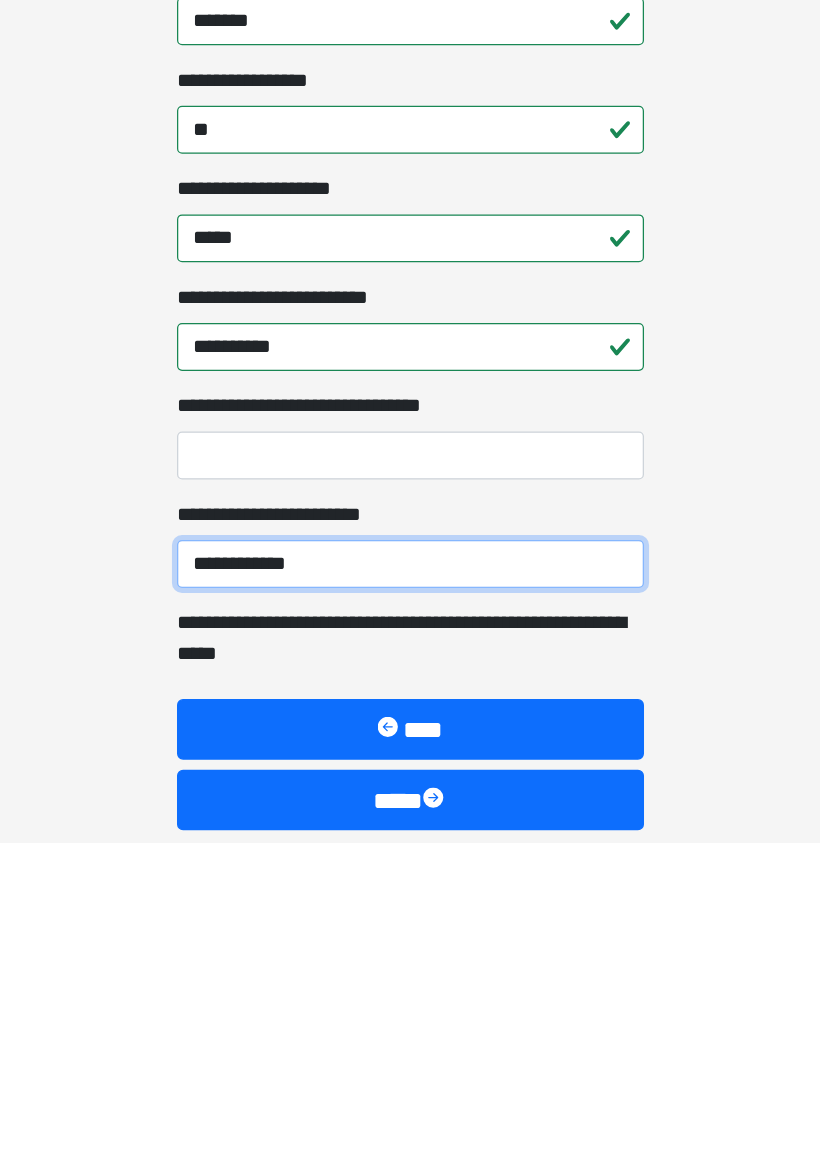 scroll, scrollTop: 328, scrollLeft: 0, axis: vertical 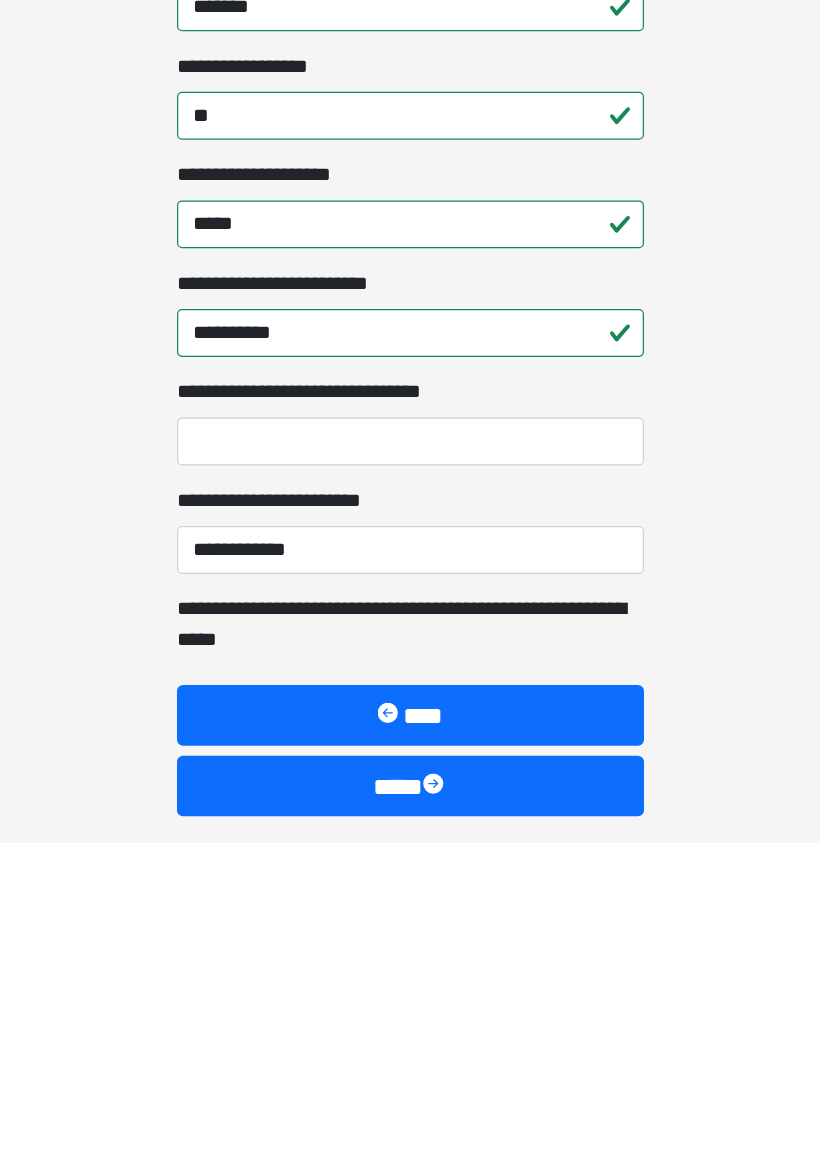click on "****" at bounding box center (410, 1110) 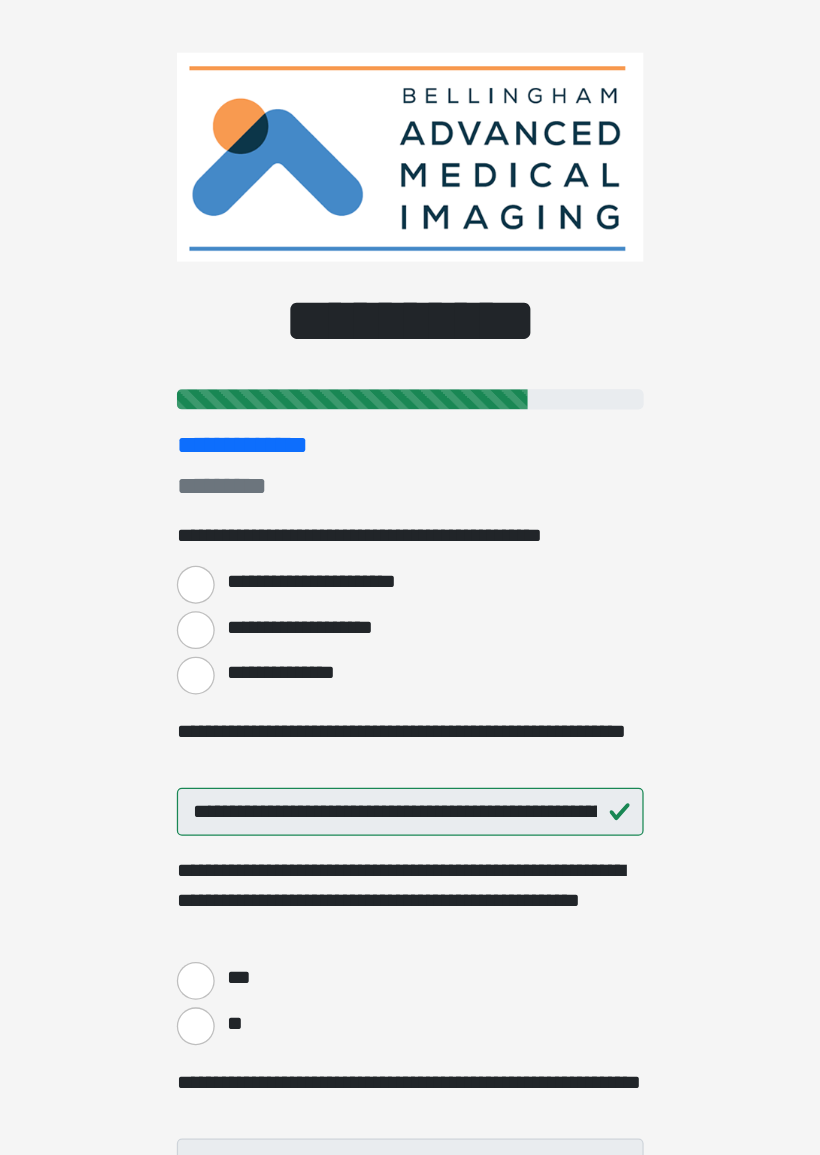 scroll, scrollTop: 0, scrollLeft: 0, axis: both 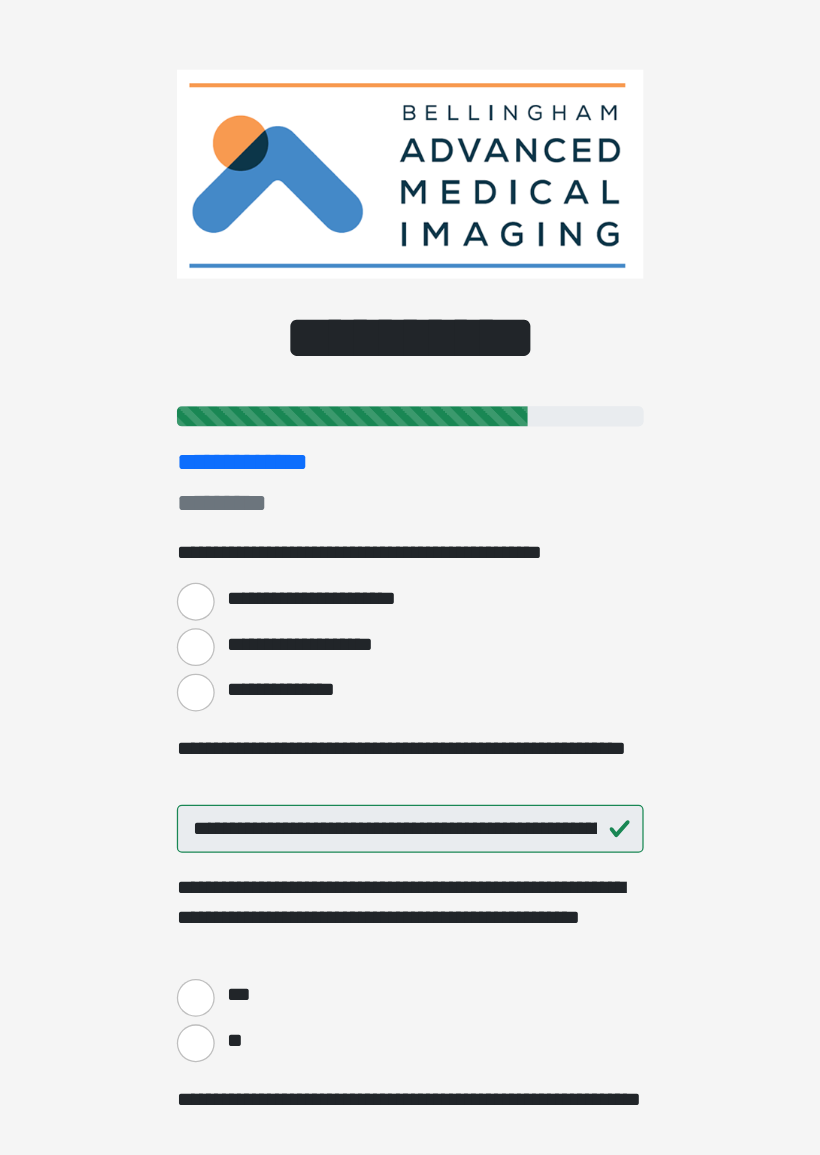 click on "**********" at bounding box center (240, 549) 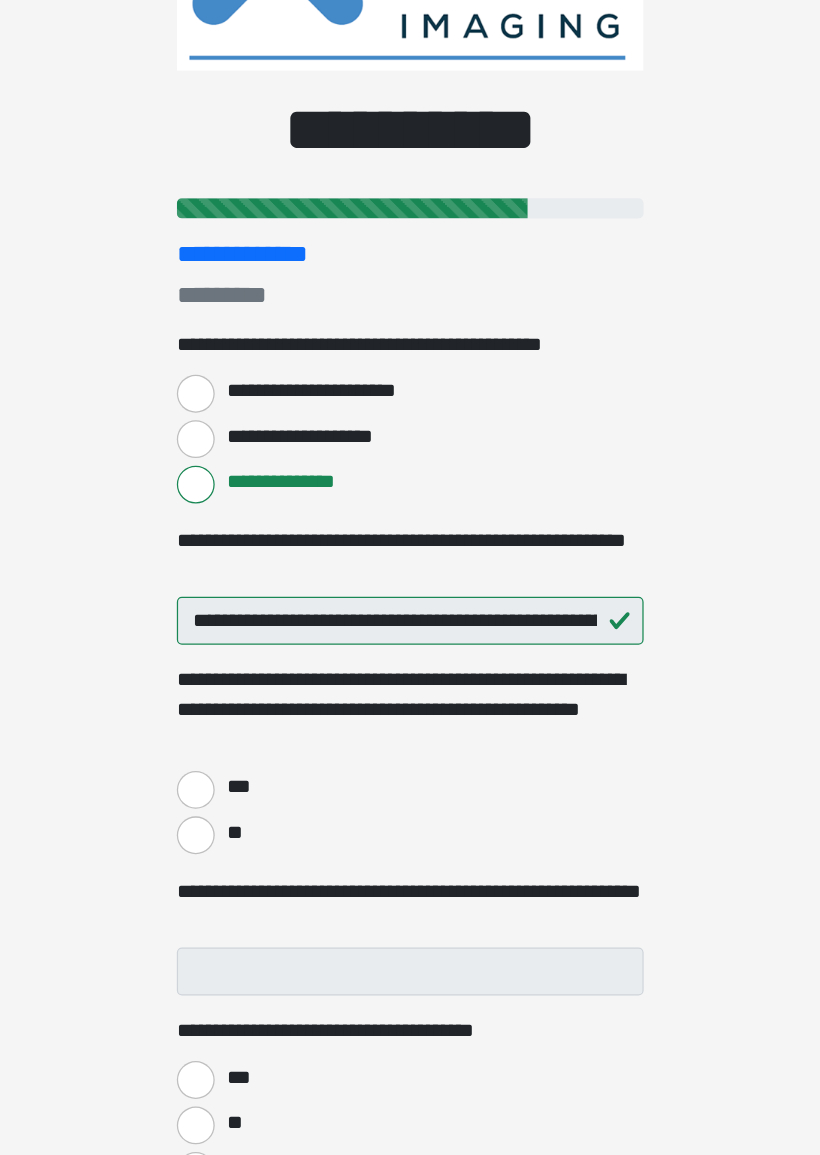 click on "**" at bounding box center [240, 827] 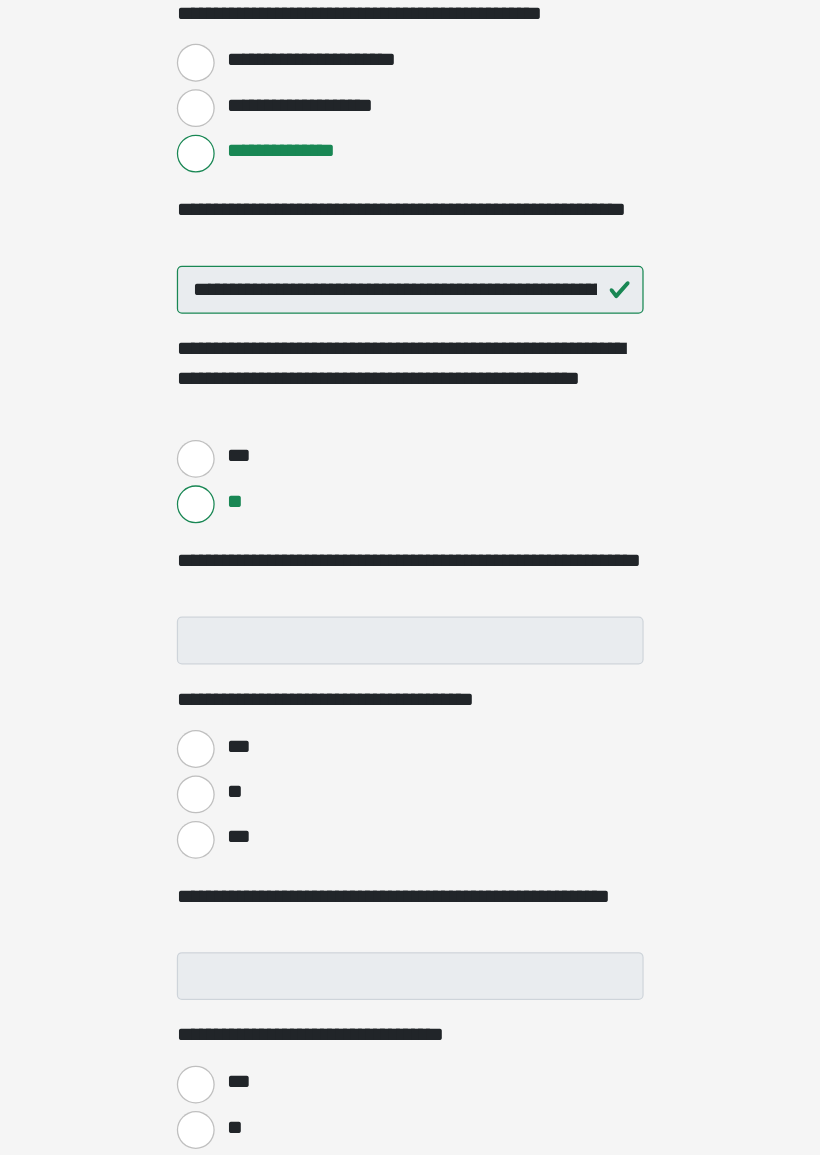 scroll, scrollTop: 208, scrollLeft: 0, axis: vertical 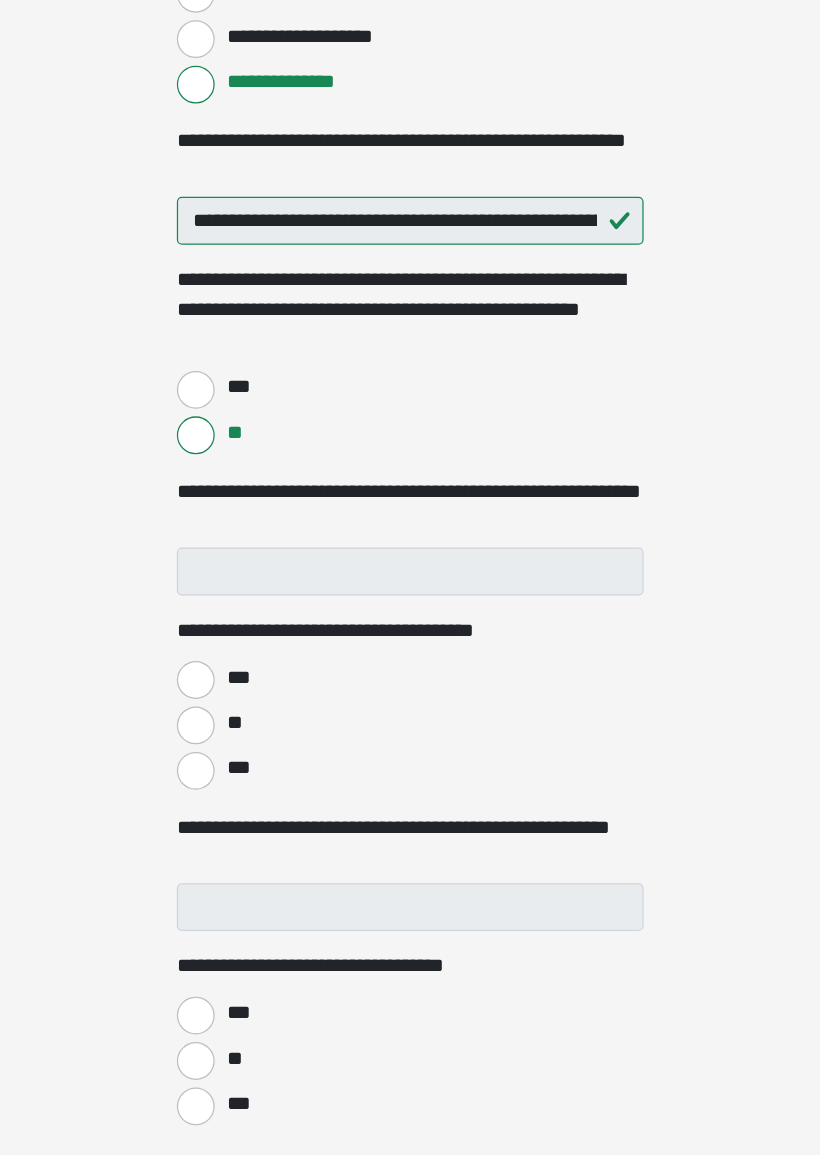 click on "**" at bounding box center (240, 795) 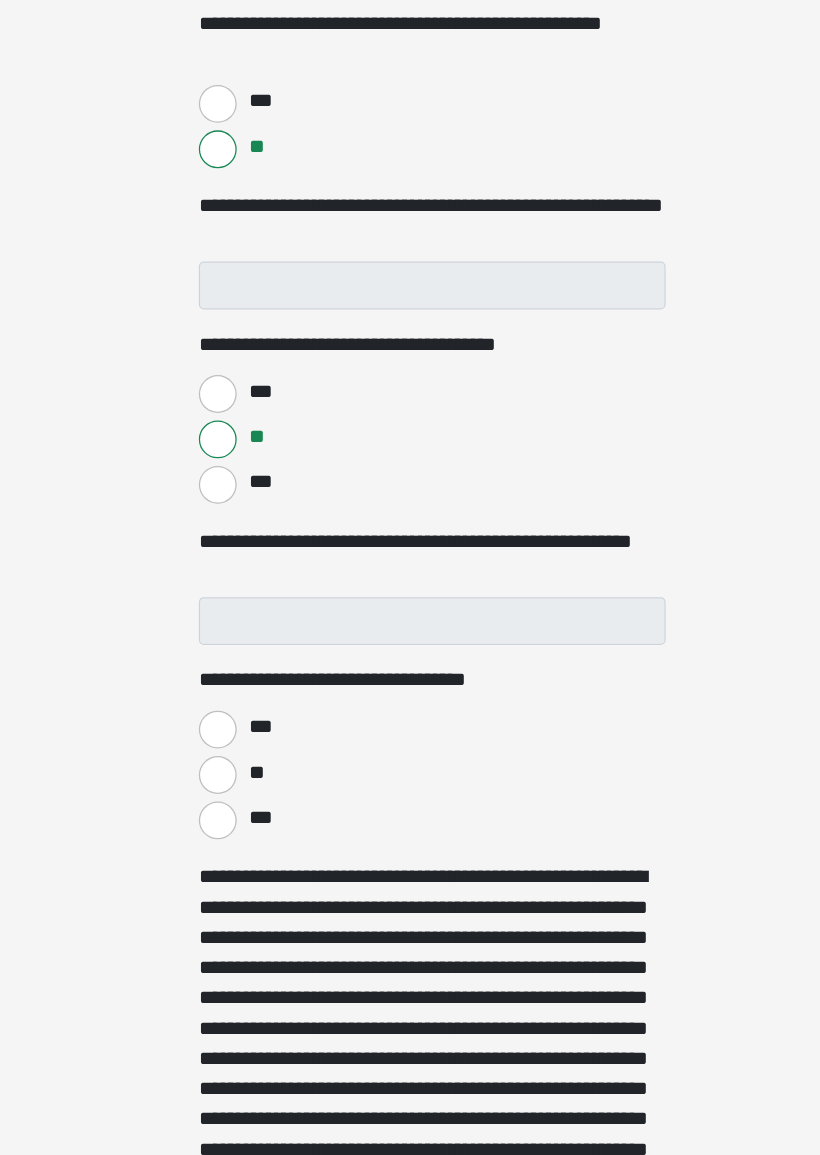 scroll, scrollTop: 489, scrollLeft: 0, axis: vertical 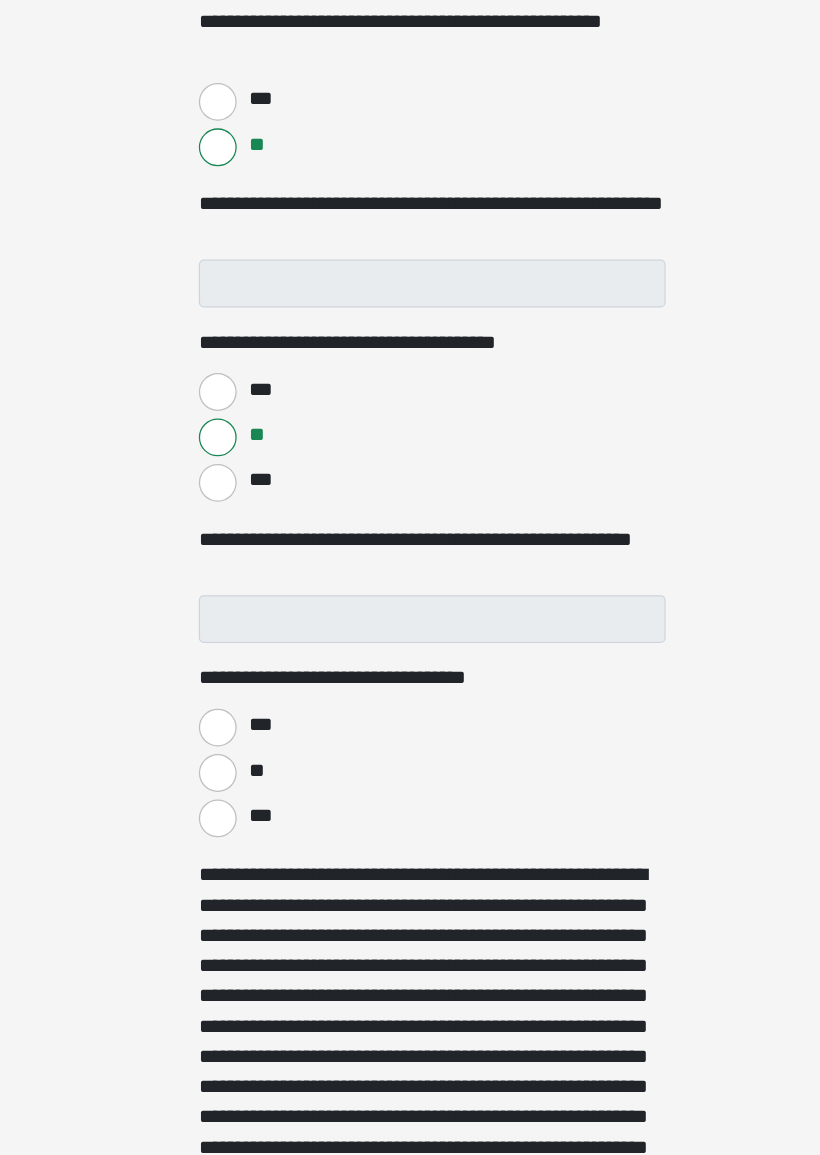 click on "***" at bounding box center (240, 869) 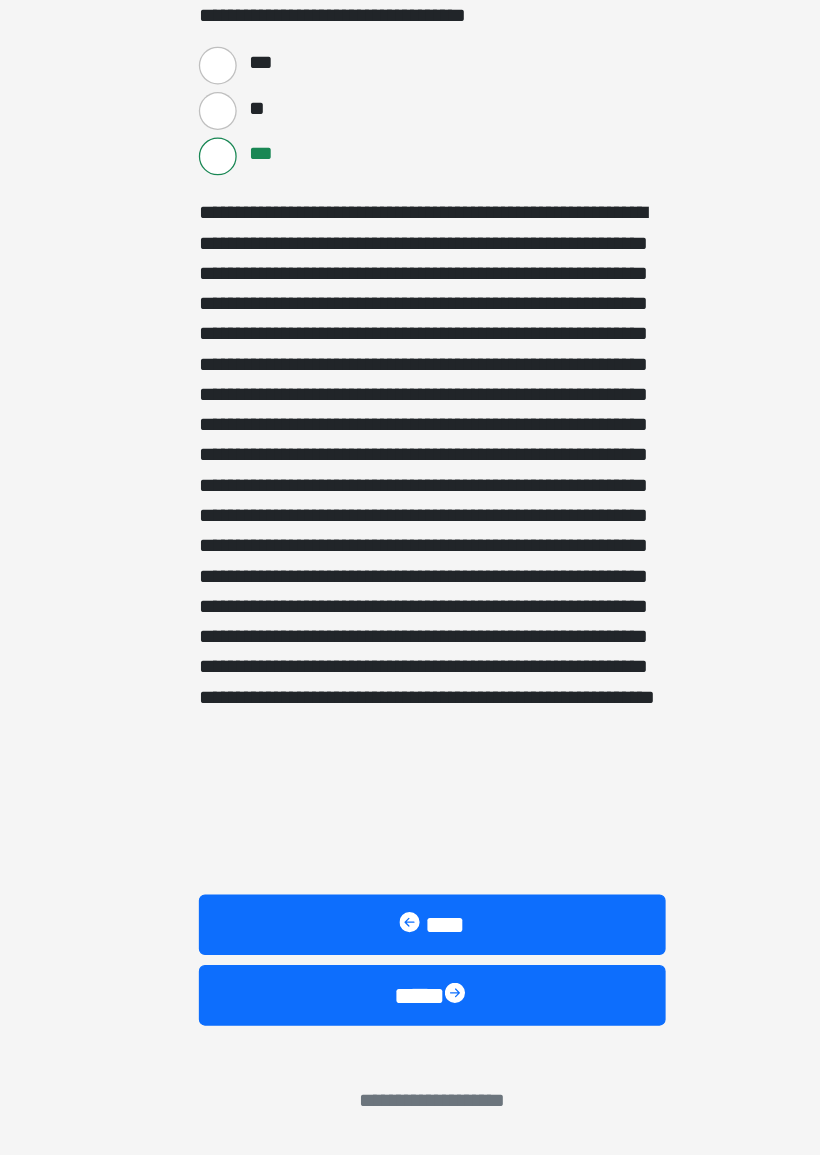 scroll, scrollTop: 996, scrollLeft: 0, axis: vertical 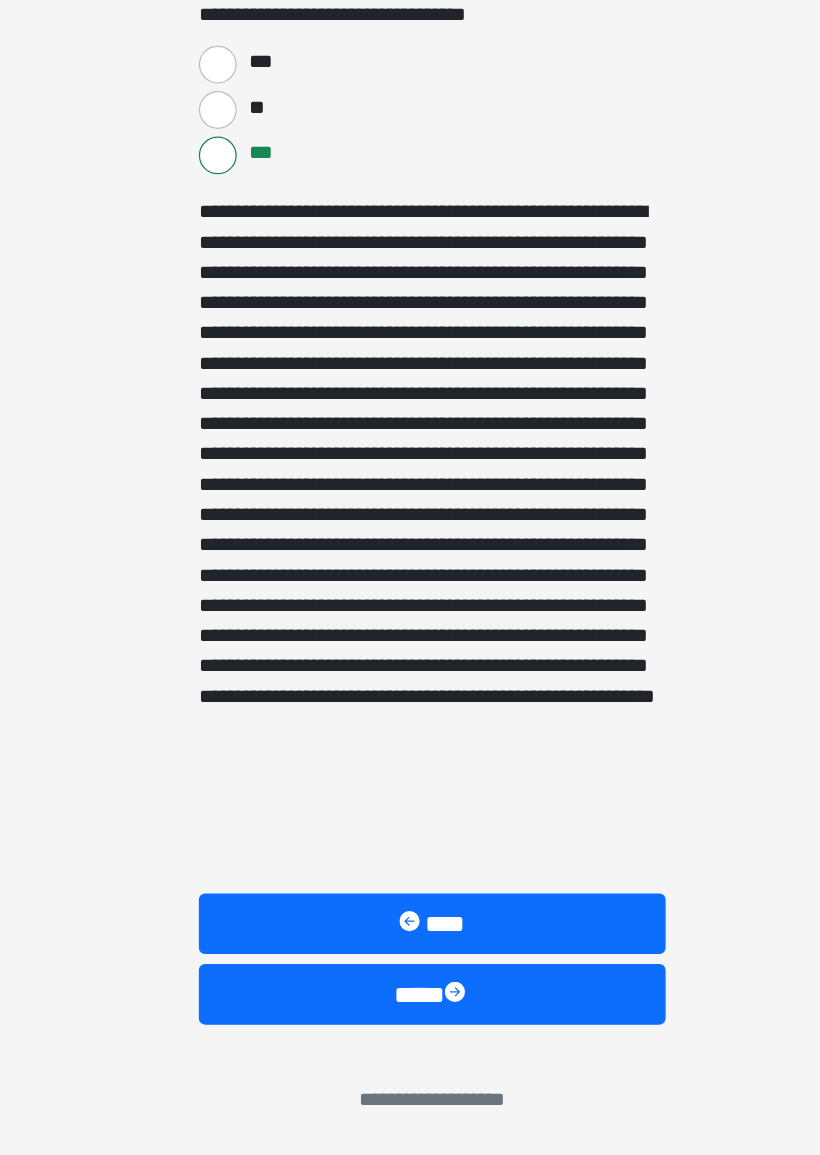 click on "****" at bounding box center [410, 1028] 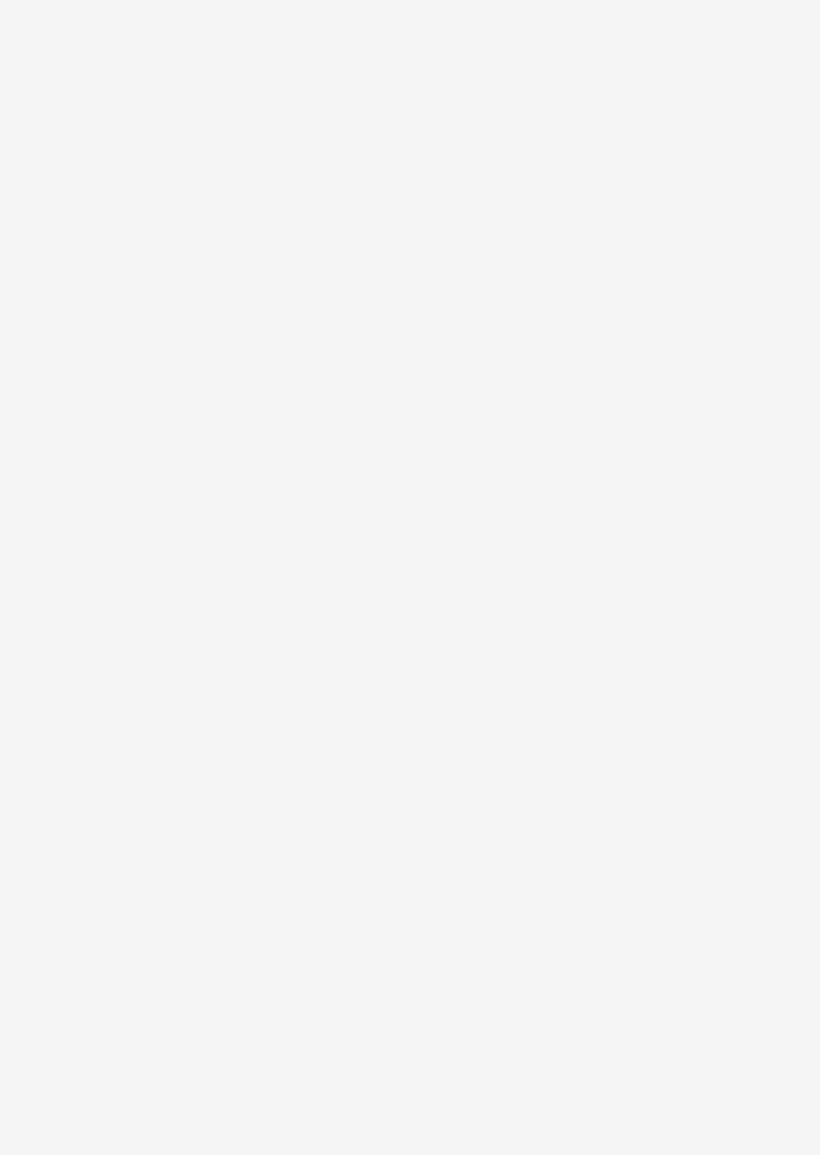 scroll, scrollTop: 0, scrollLeft: 0, axis: both 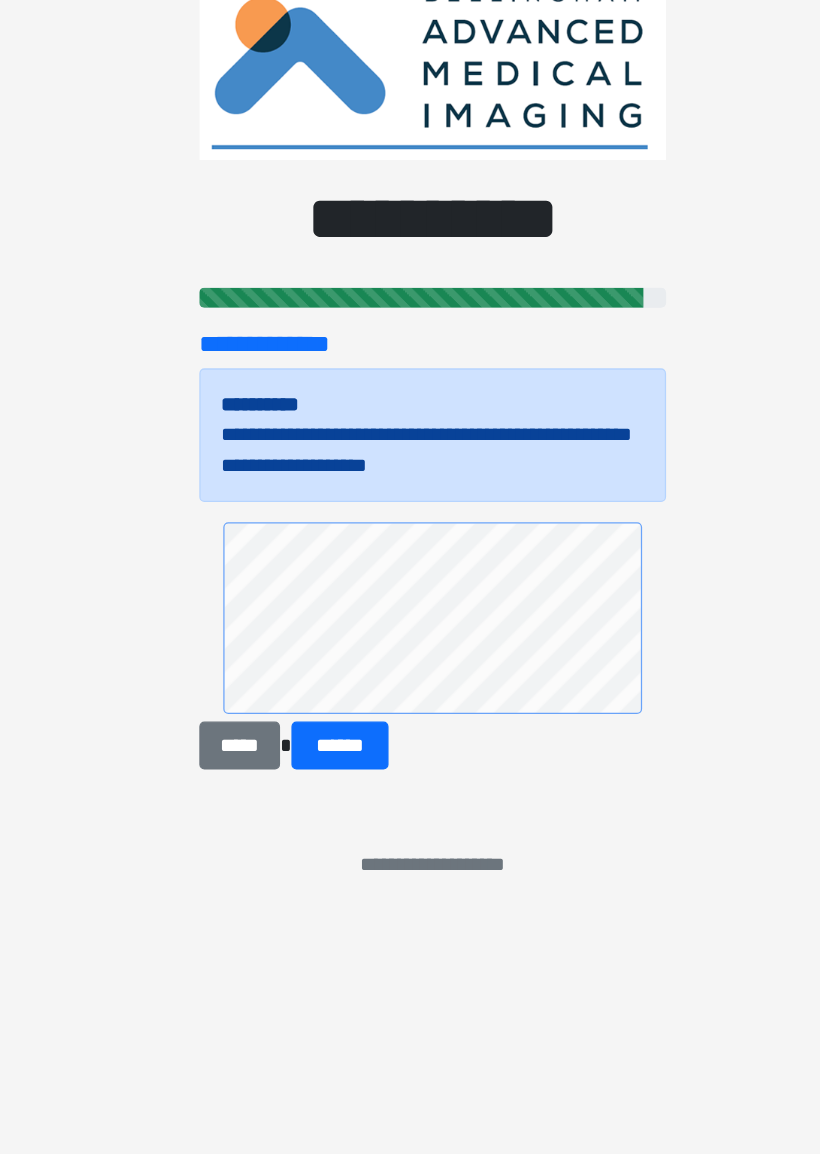 click on "******" at bounding box center (336, 831) 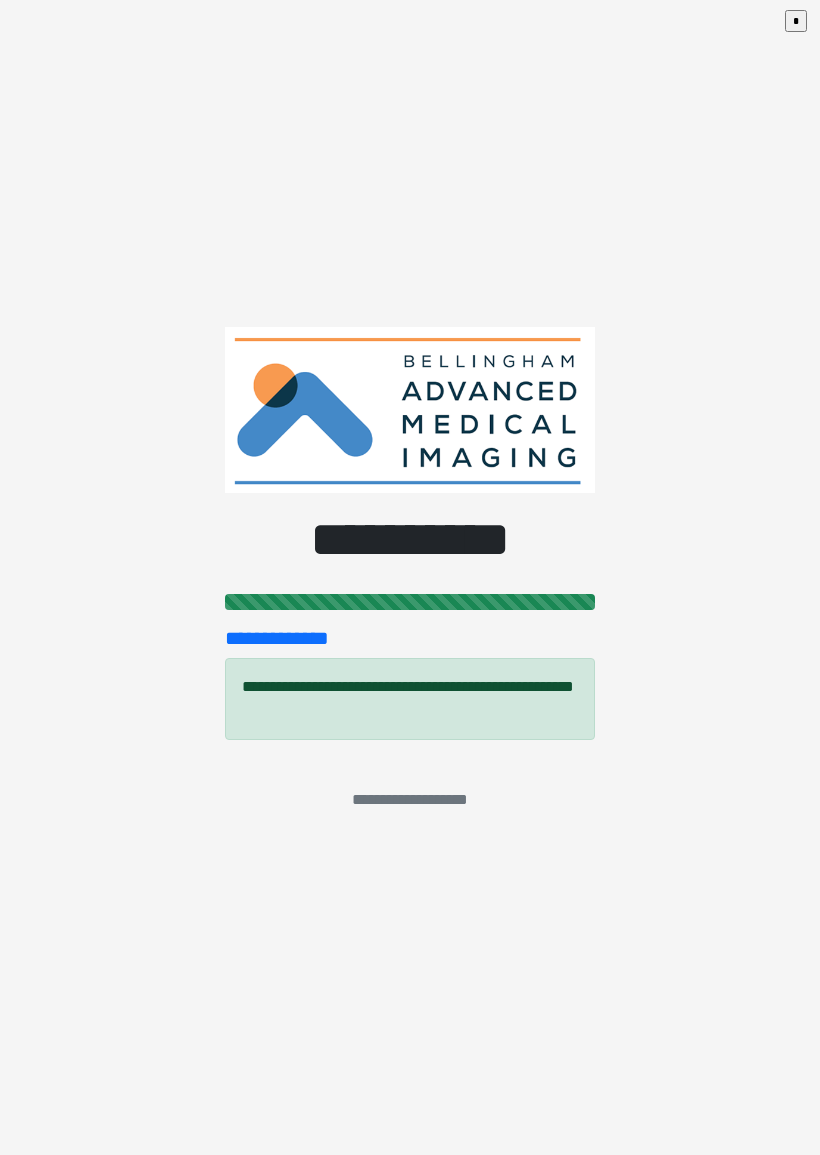 click on "*" at bounding box center (796, 21) 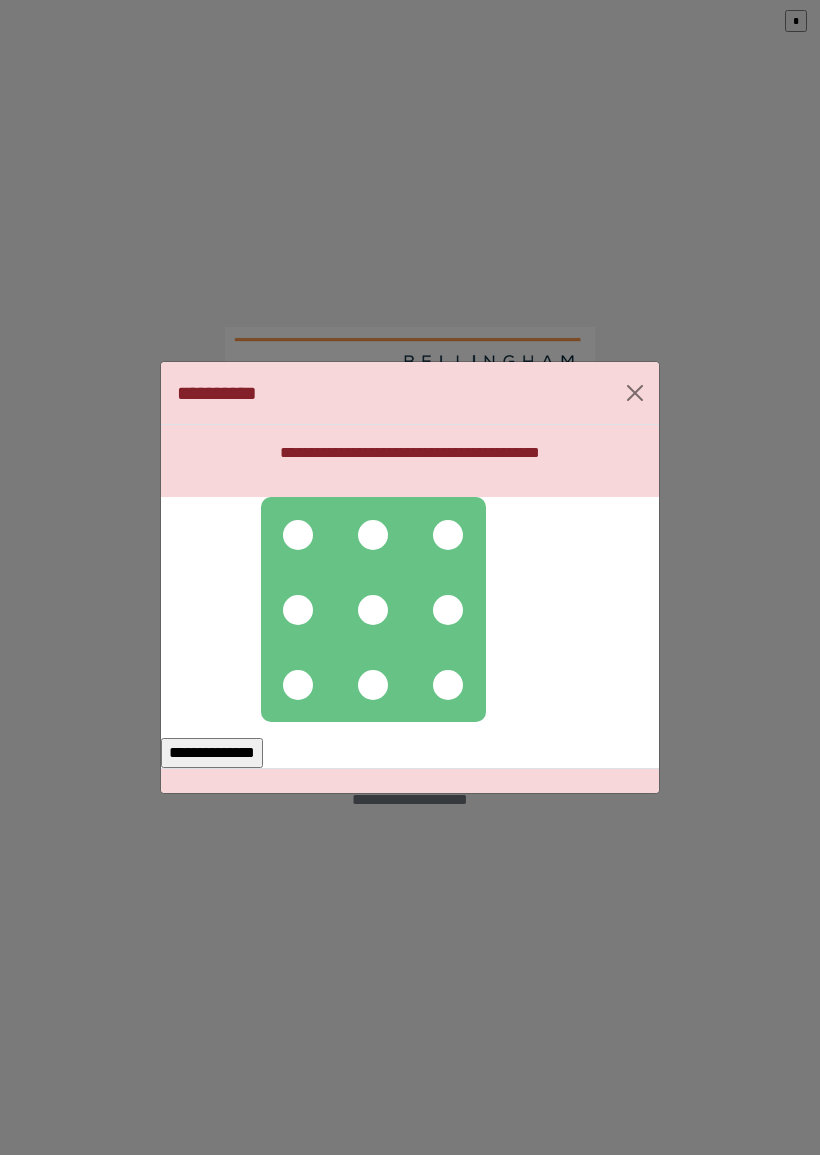 click at bounding box center (298, 535) 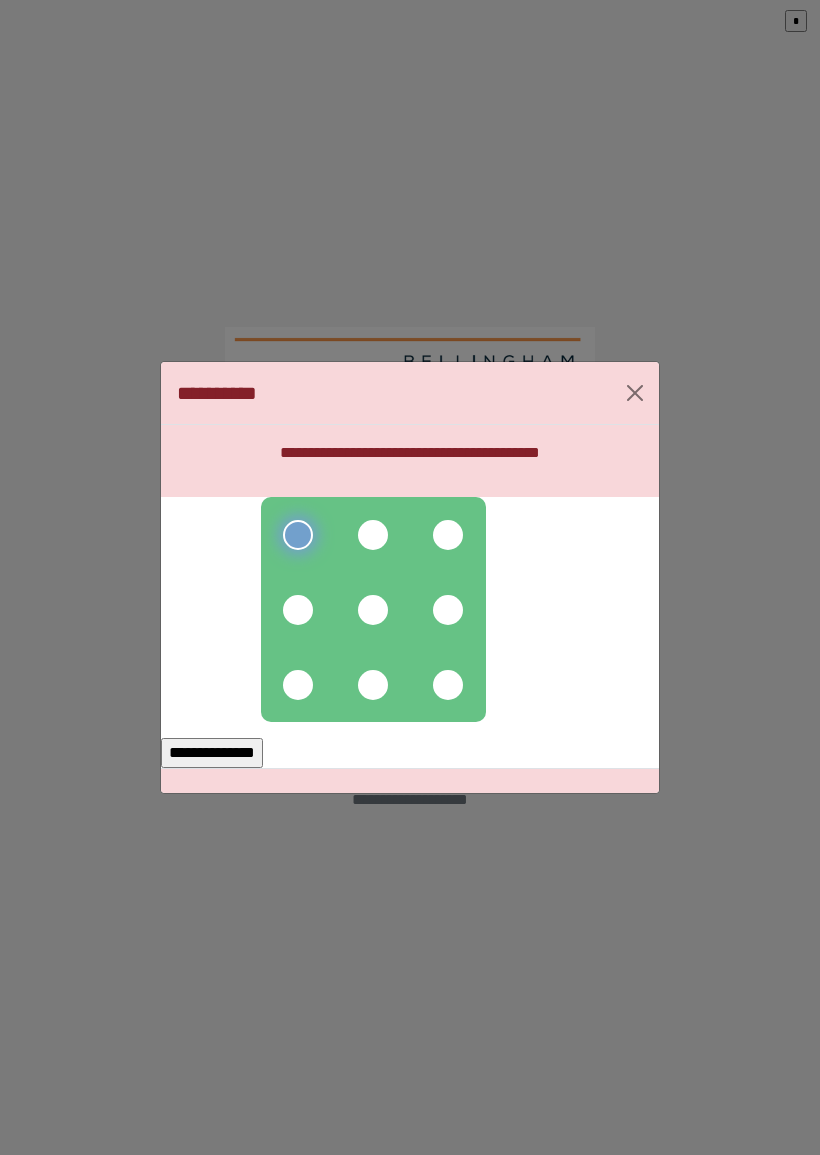 click at bounding box center [298, 610] 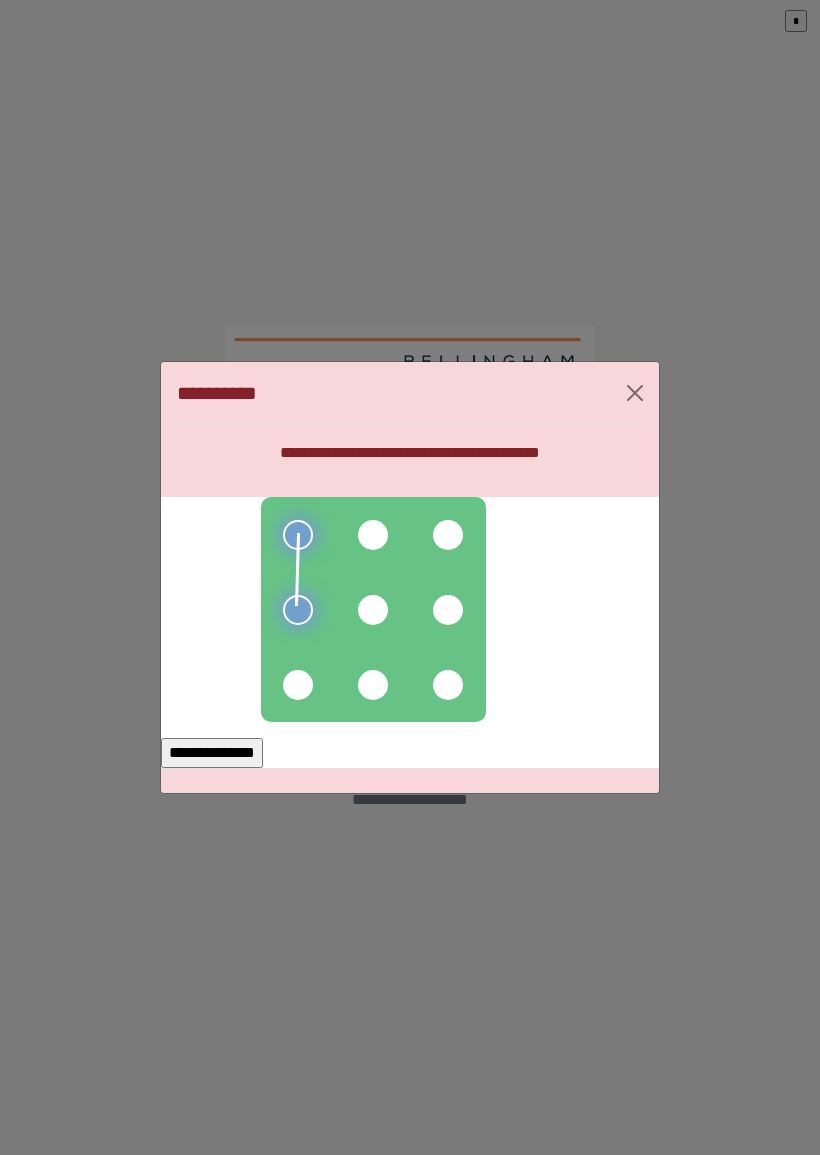 click at bounding box center [298, 685] 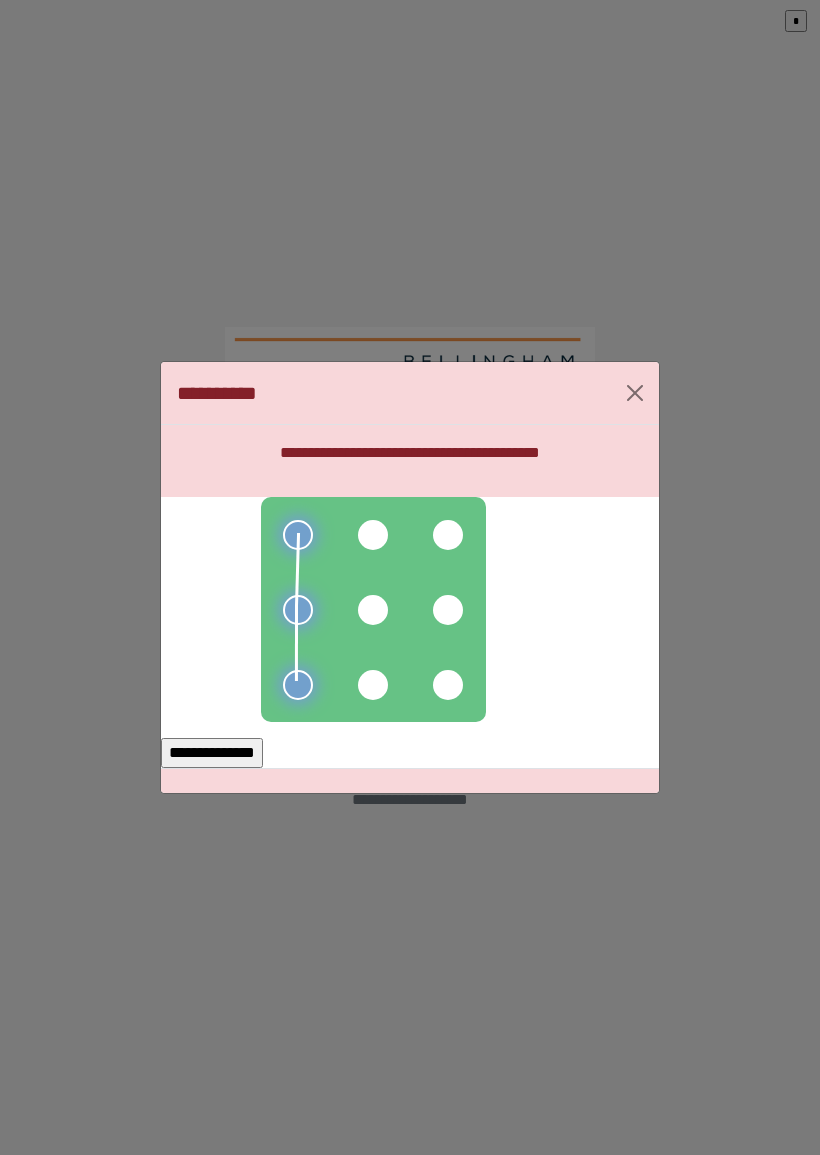 click at bounding box center [373, 610] 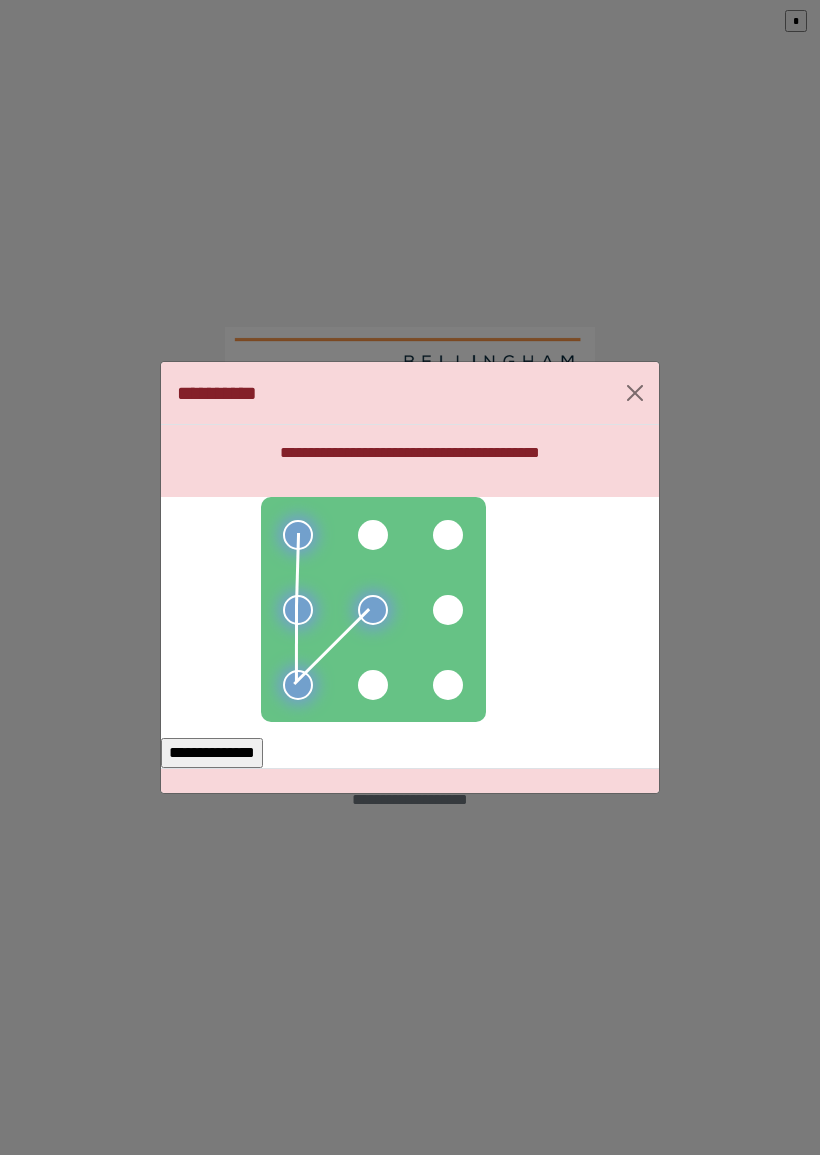 click at bounding box center (373, 685) 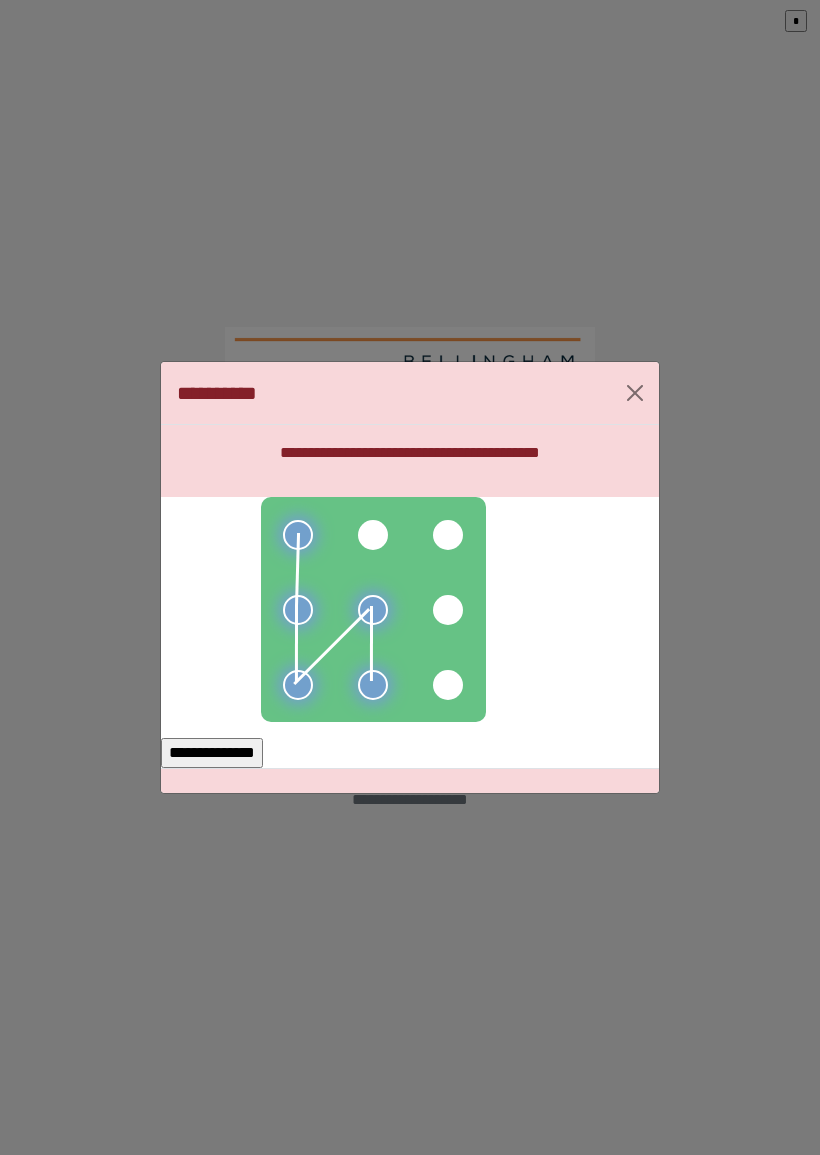 click on "**********" at bounding box center (212, 753) 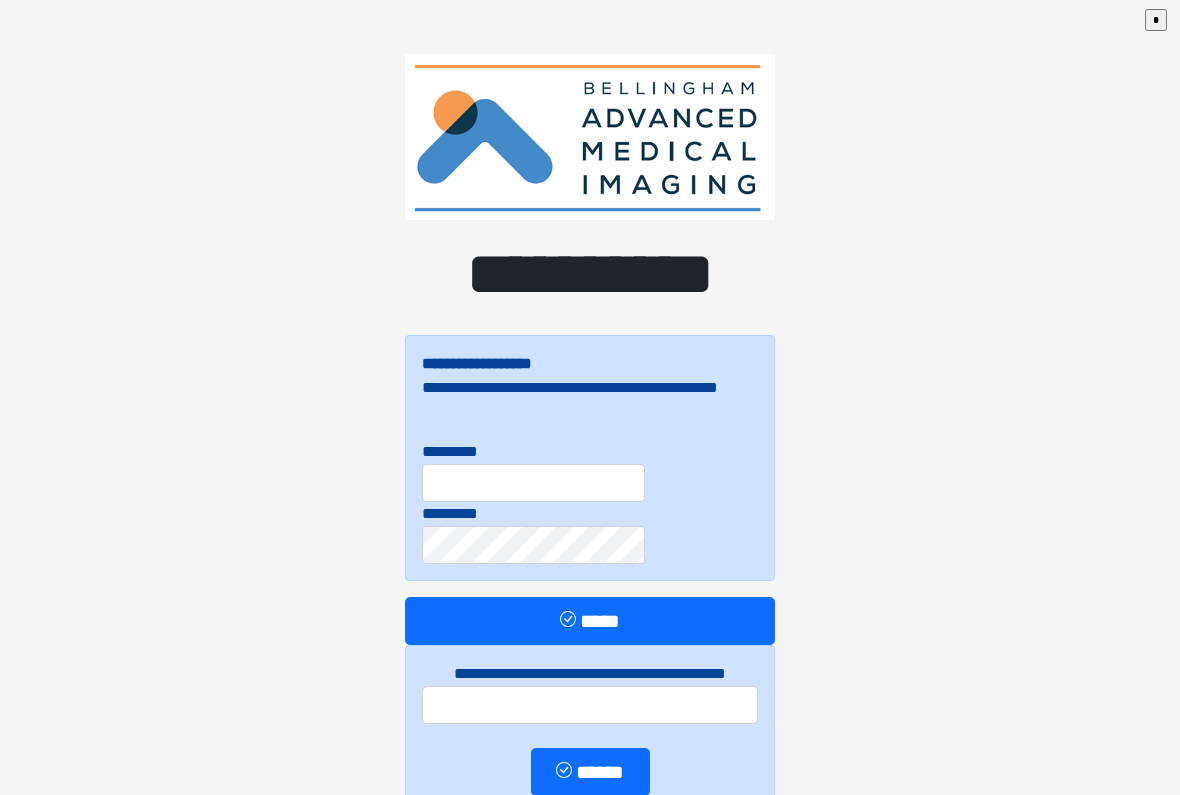 scroll, scrollTop: 0, scrollLeft: 0, axis: both 